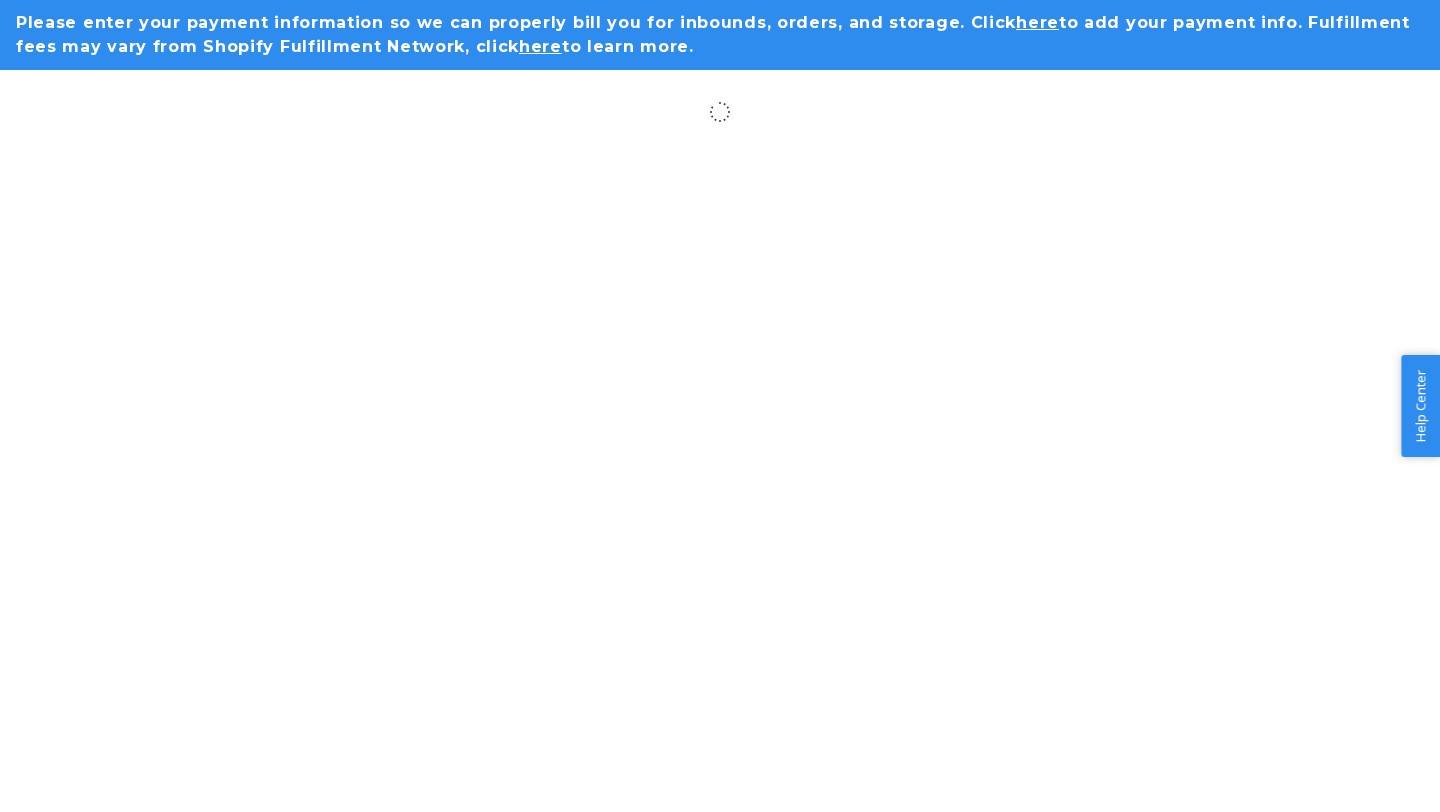 scroll, scrollTop: 0, scrollLeft: 0, axis: both 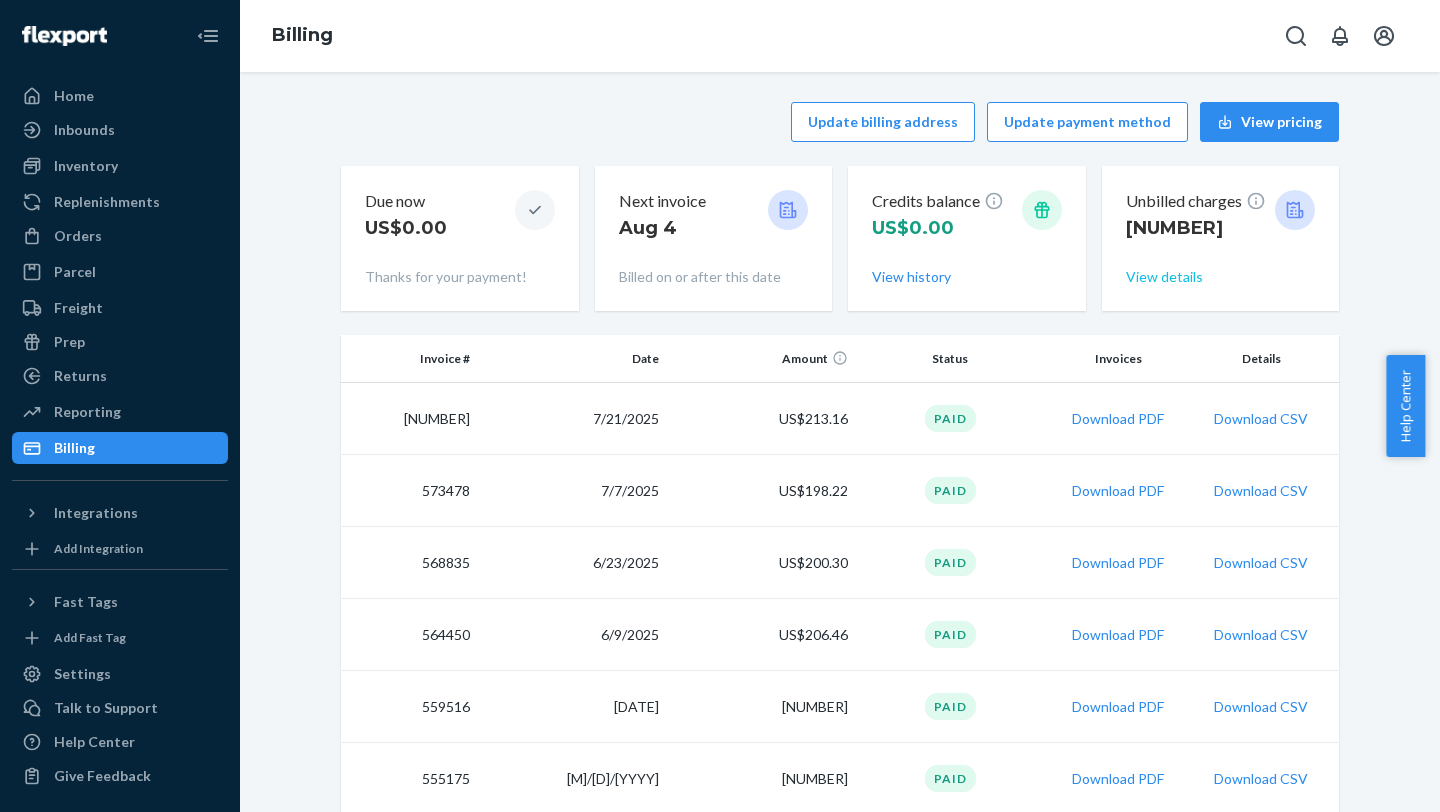 click on "View details" at bounding box center (1164, 277) 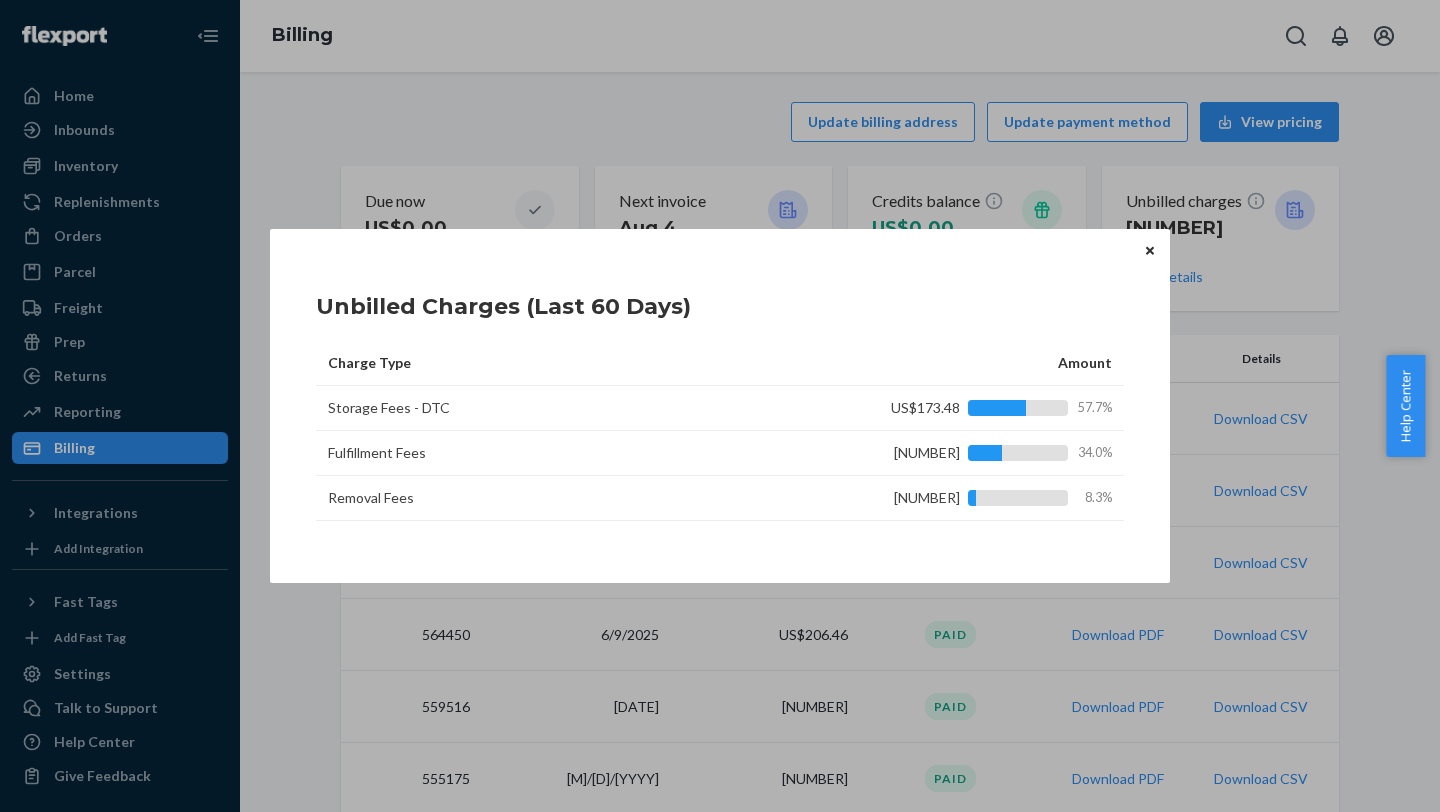 click at bounding box center (1150, 250) 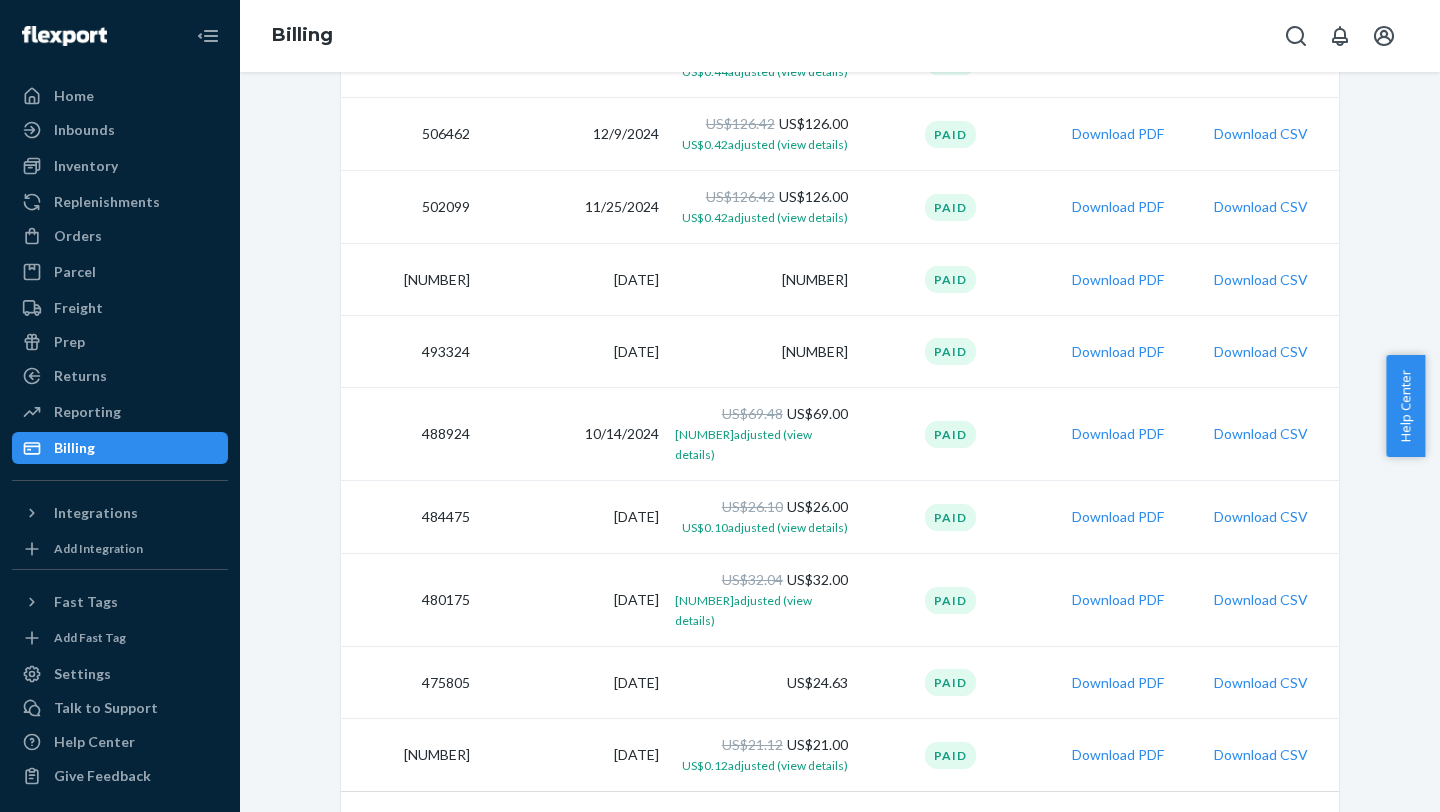 scroll, scrollTop: 0, scrollLeft: 0, axis: both 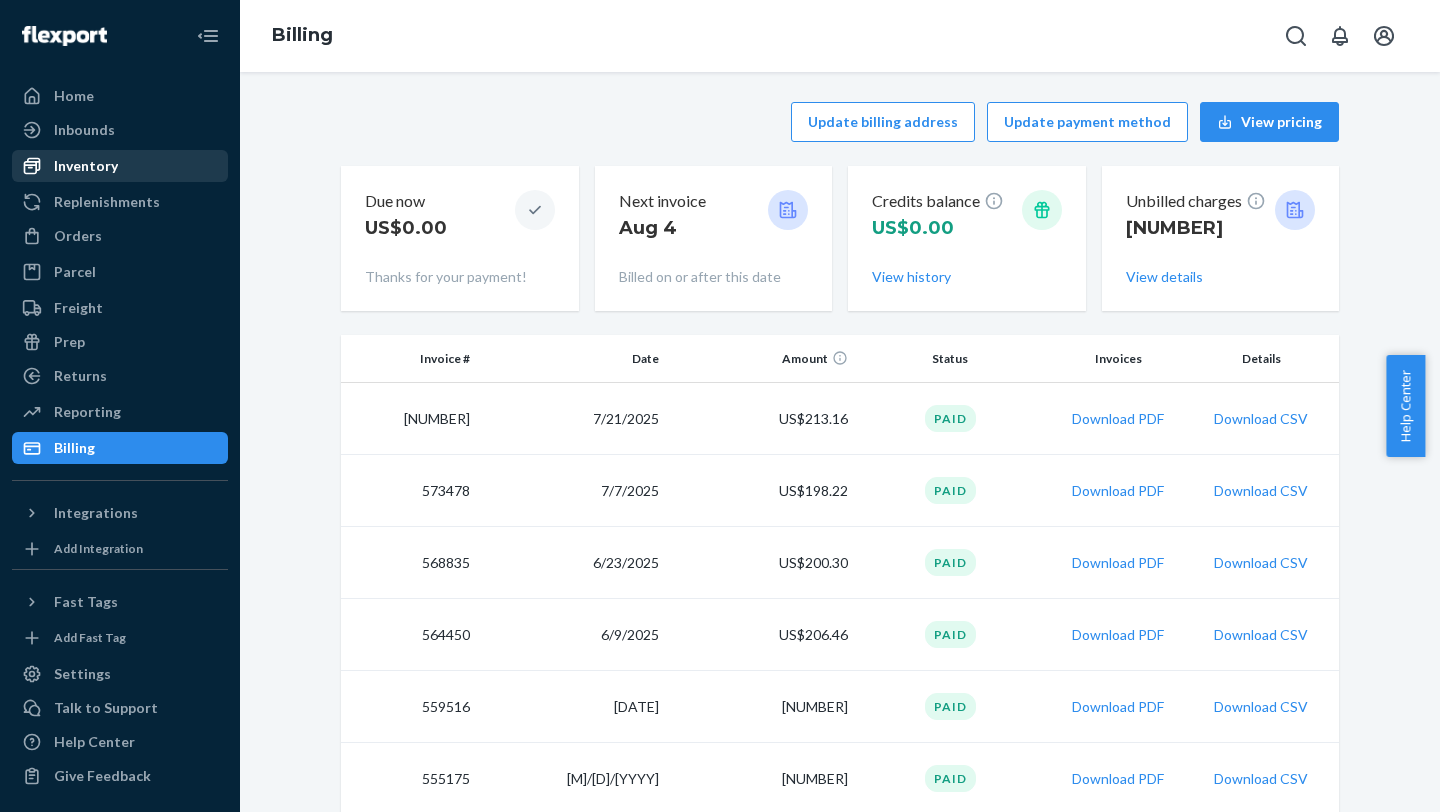 click on "Inventory" at bounding box center [120, 166] 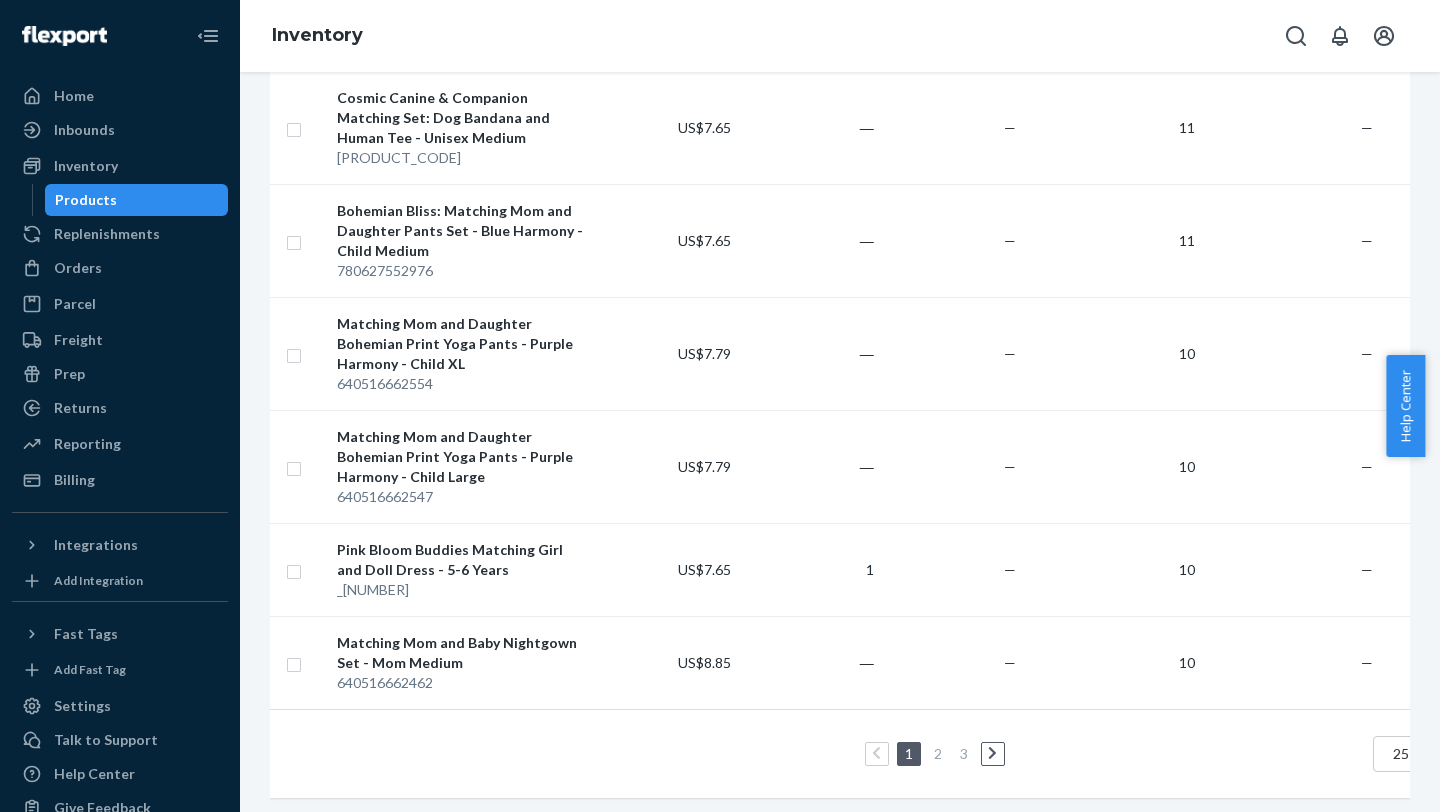 scroll, scrollTop: 0, scrollLeft: 0, axis: both 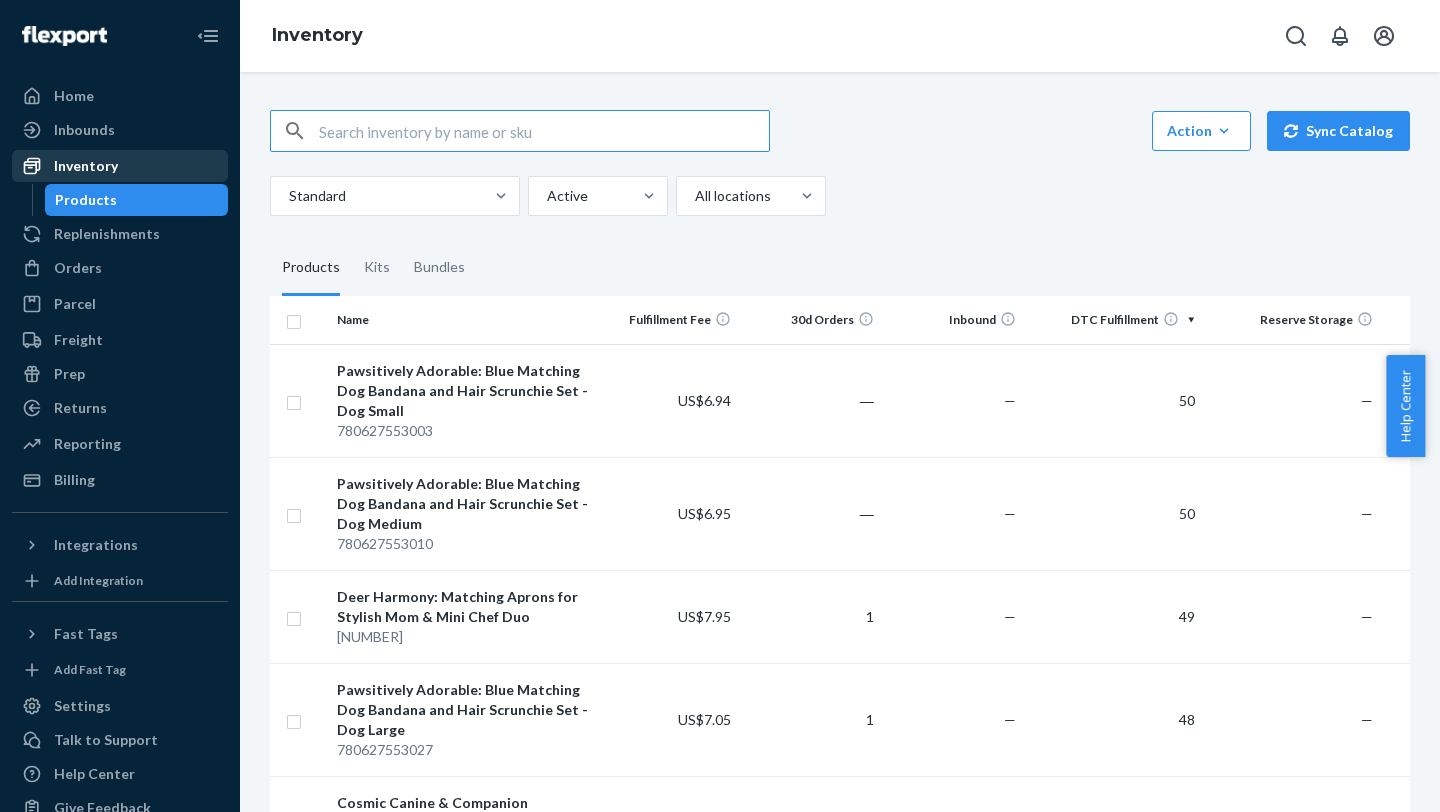 click on "Inventory" at bounding box center [86, 166] 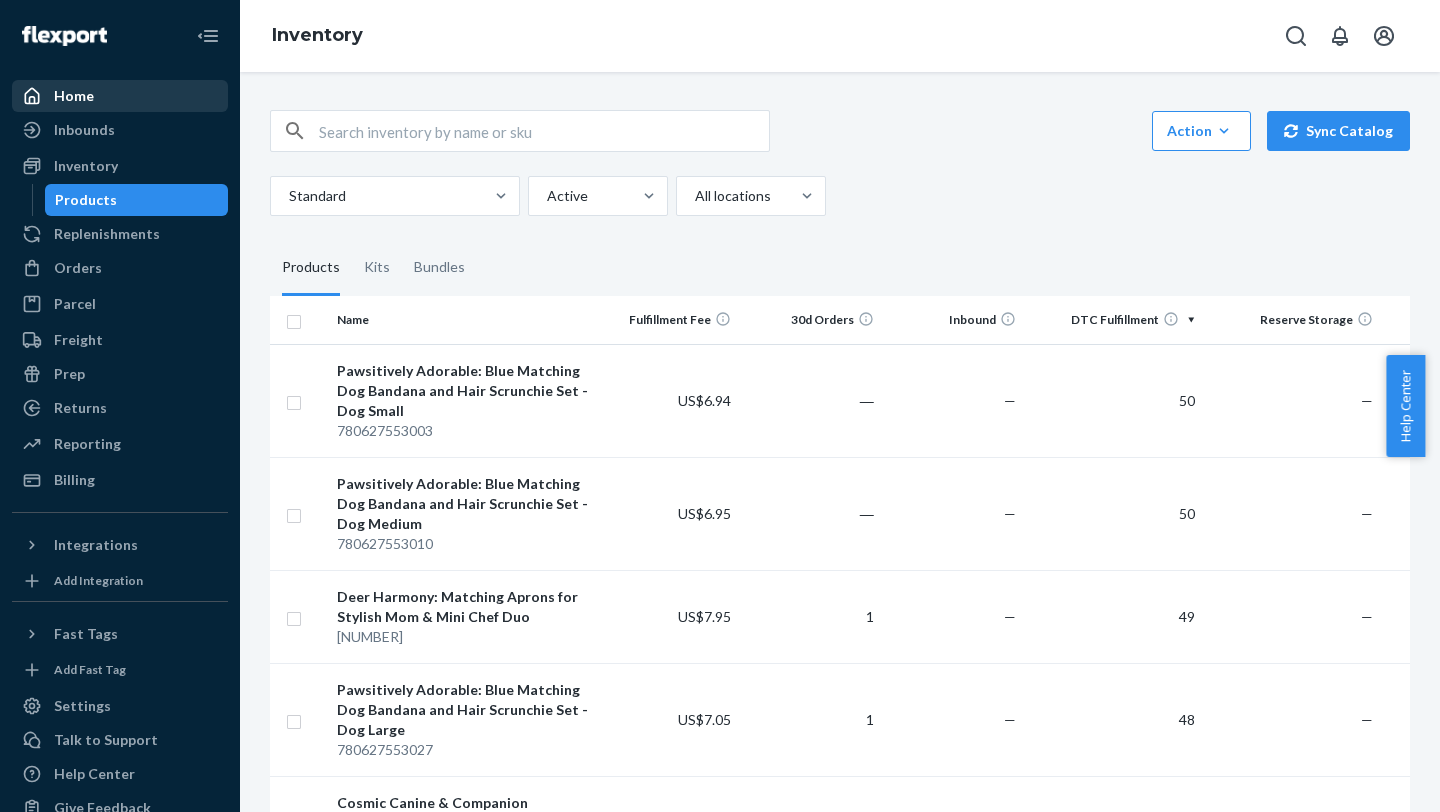 click on "Home" at bounding box center (120, 96) 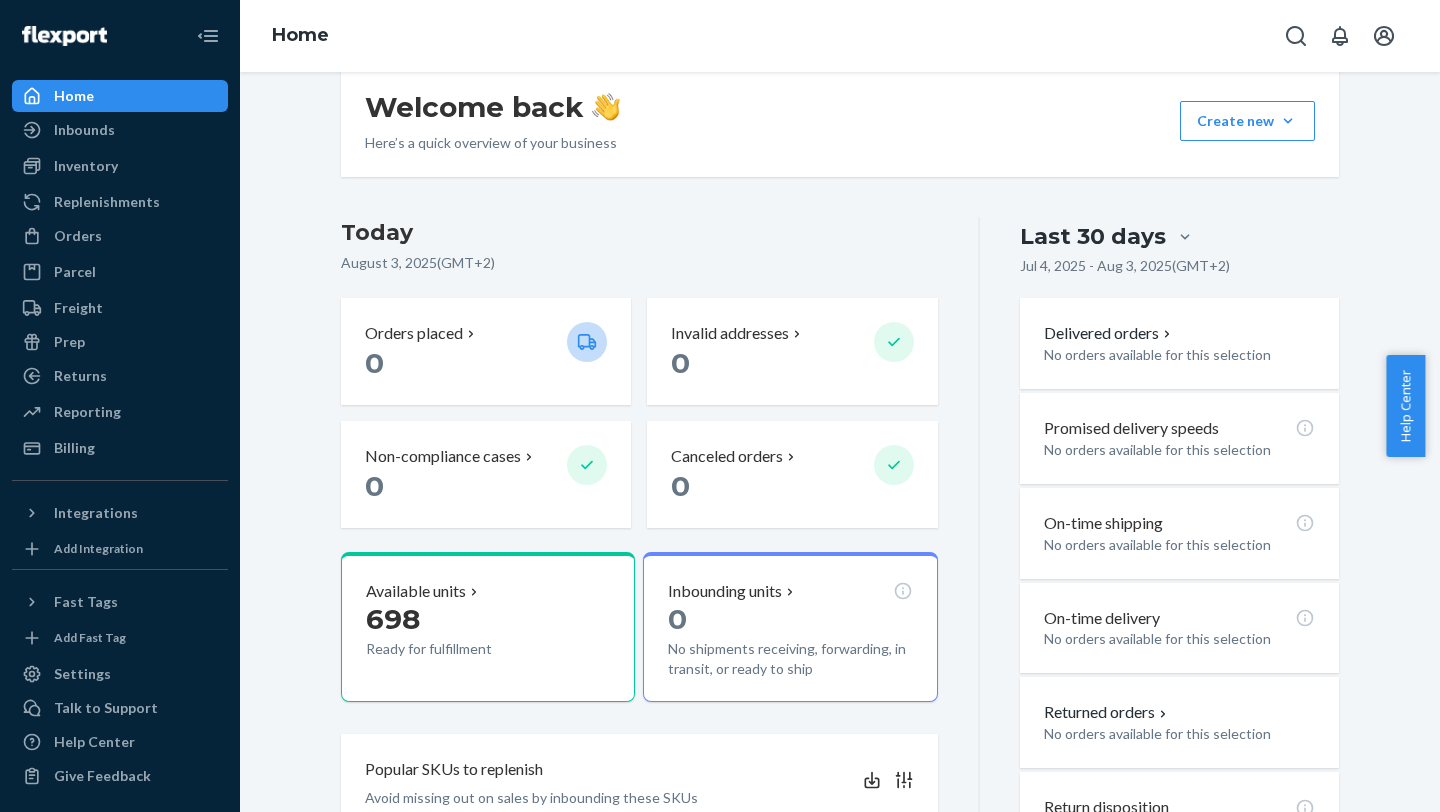 scroll, scrollTop: 298, scrollLeft: 0, axis: vertical 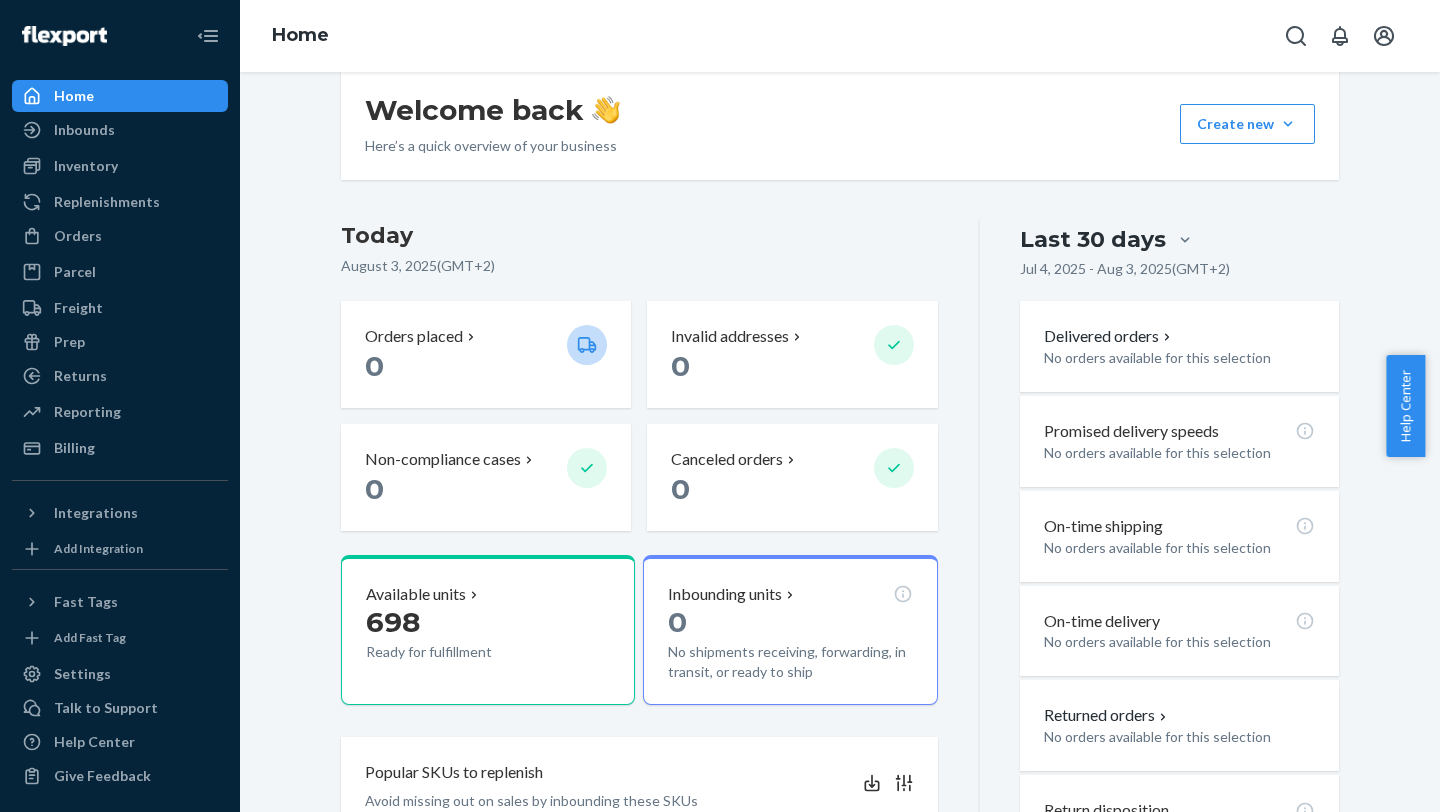 drag, startPoint x: 1436, startPoint y: 174, endPoint x: 1439, endPoint y: 518, distance: 344.0131 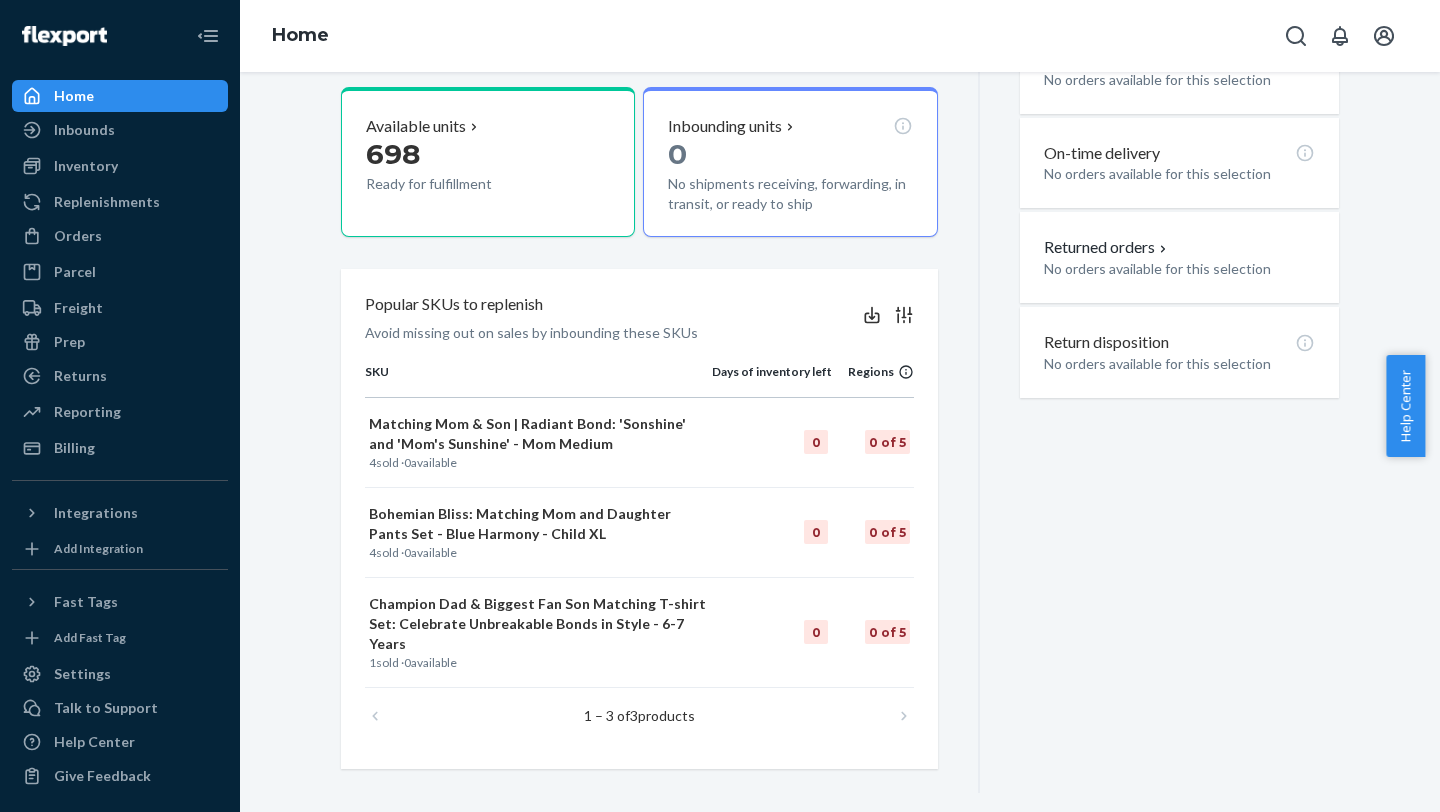 scroll, scrollTop: 0, scrollLeft: 0, axis: both 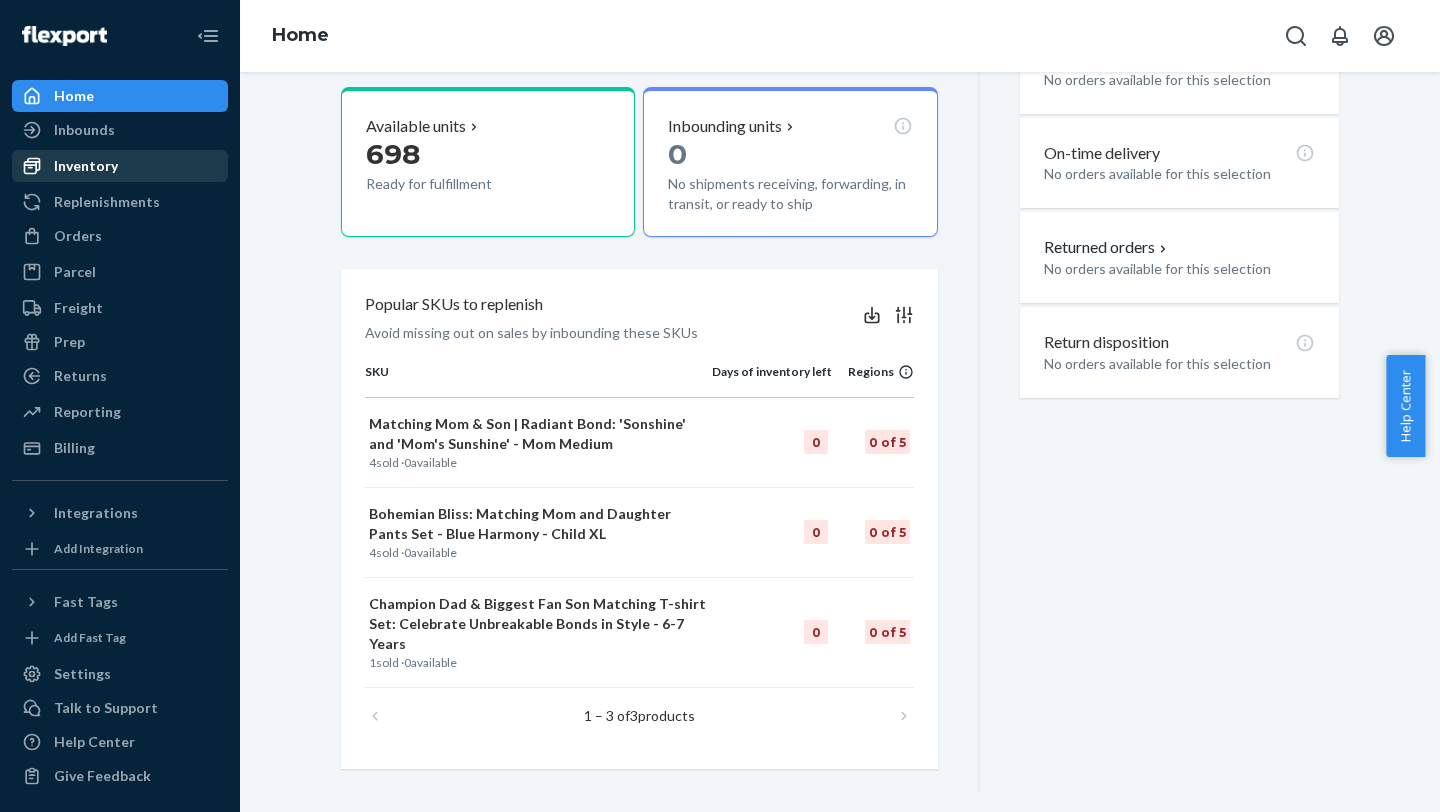 click on "Inventory" at bounding box center [86, 166] 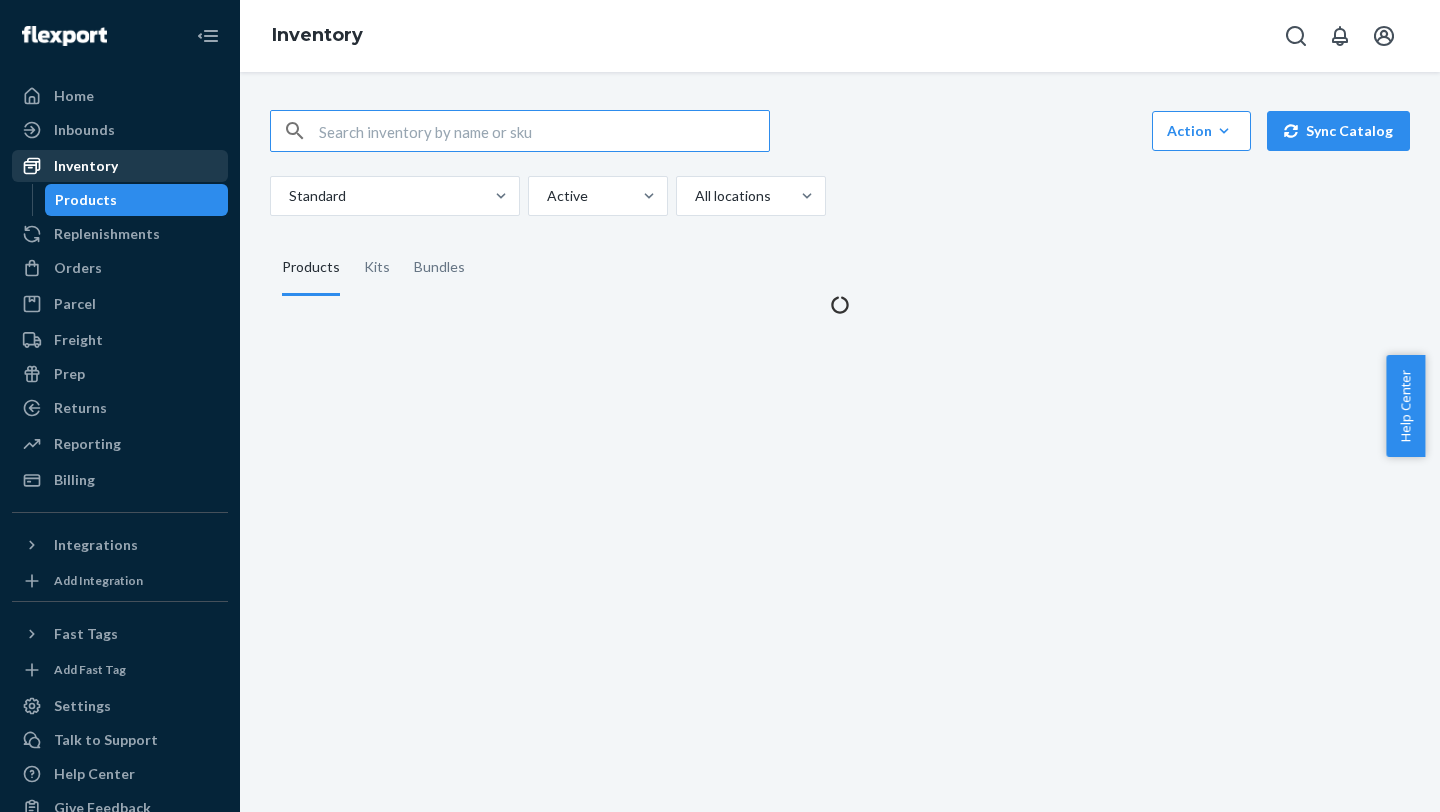 scroll, scrollTop: 0, scrollLeft: 0, axis: both 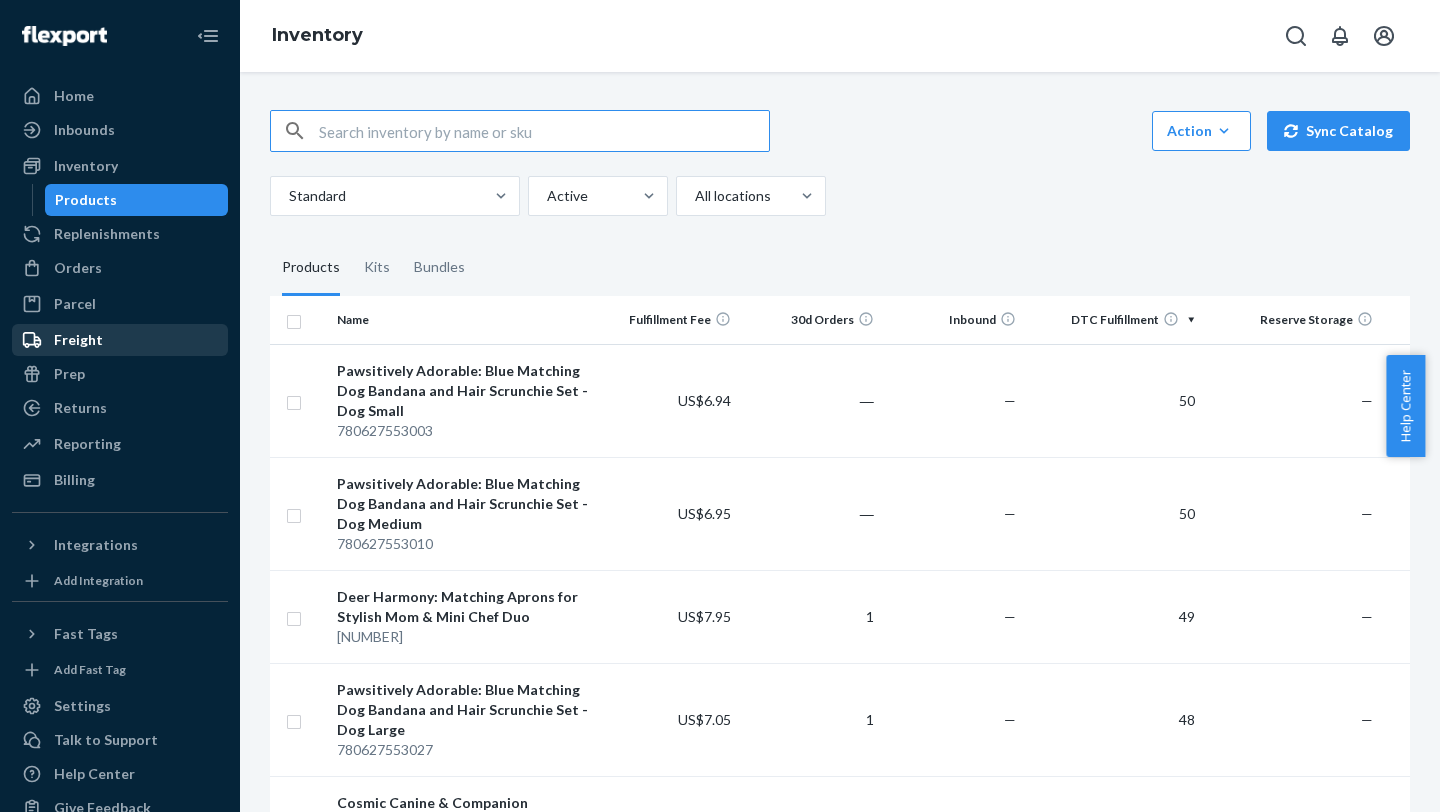 click on "Freight" at bounding box center (78, 340) 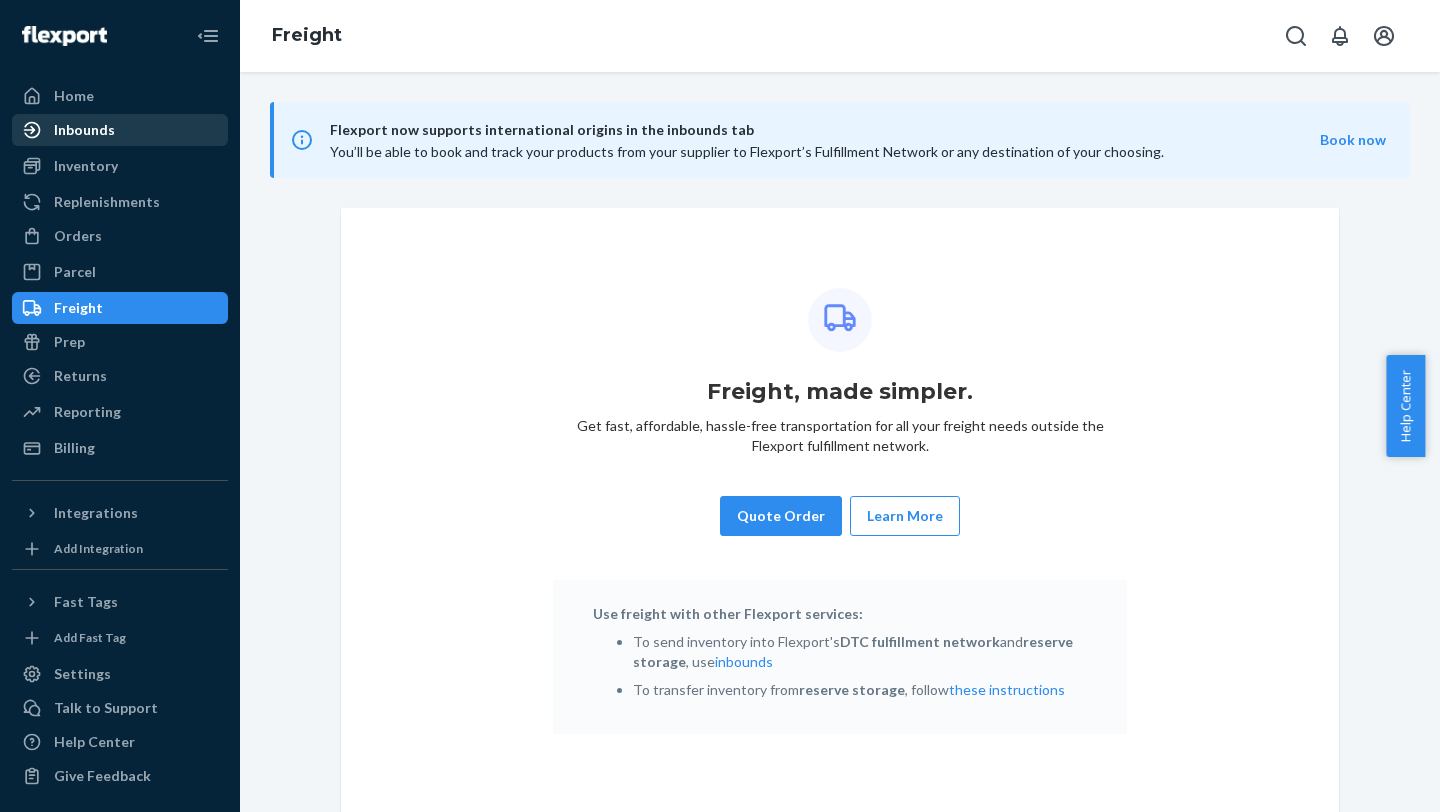 click on "Inbounds" at bounding box center [84, 130] 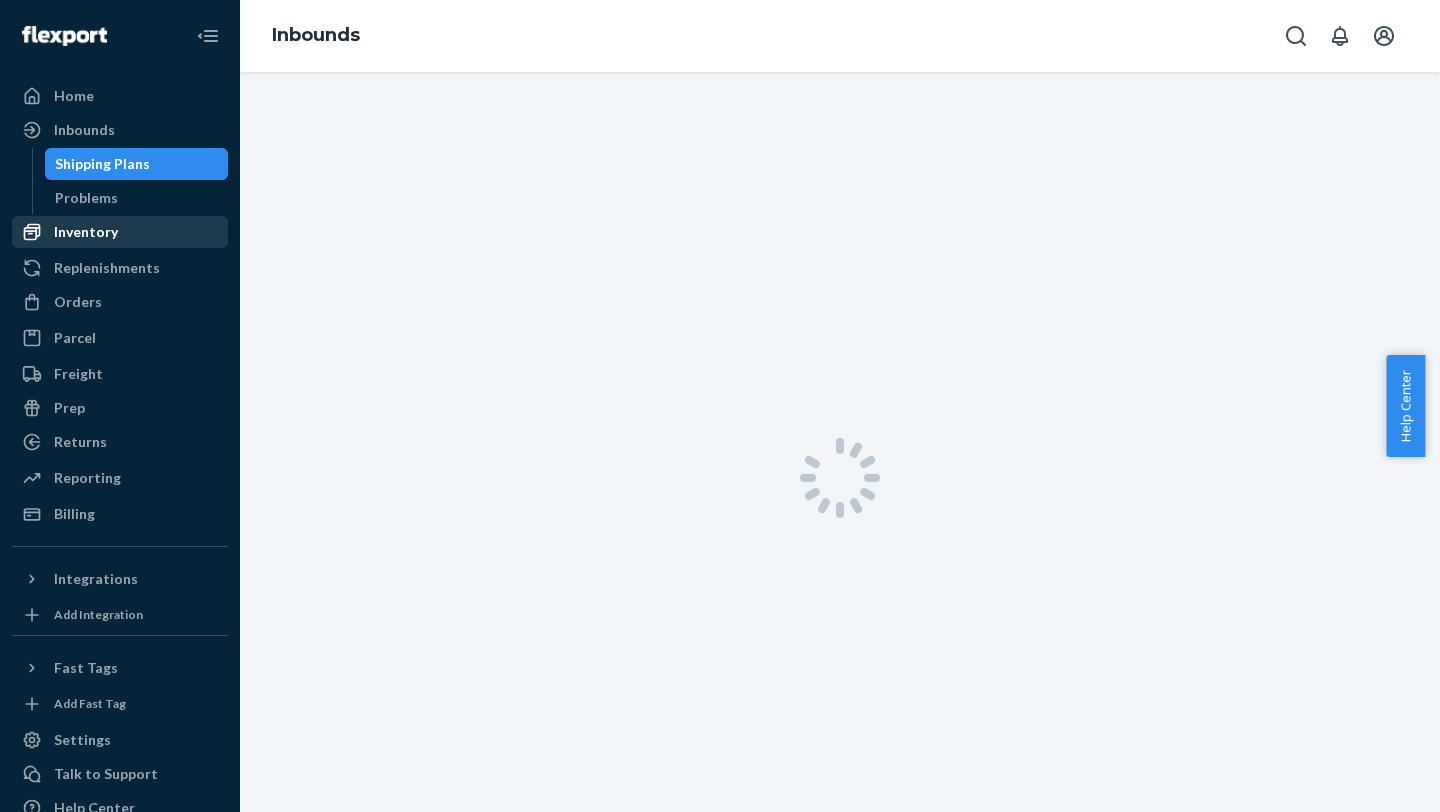 click on "Inventory" at bounding box center (120, 232) 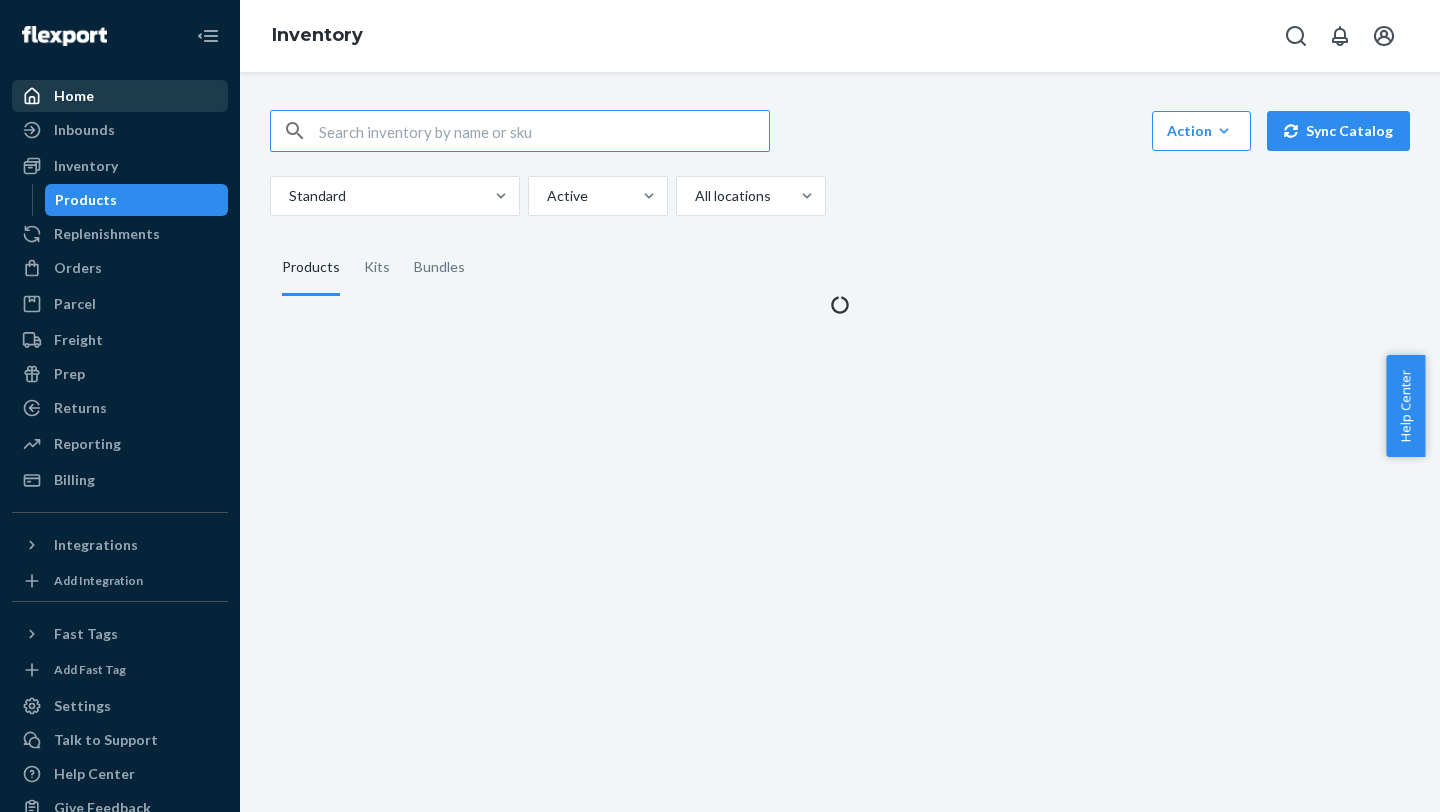 click on "Home" at bounding box center [120, 96] 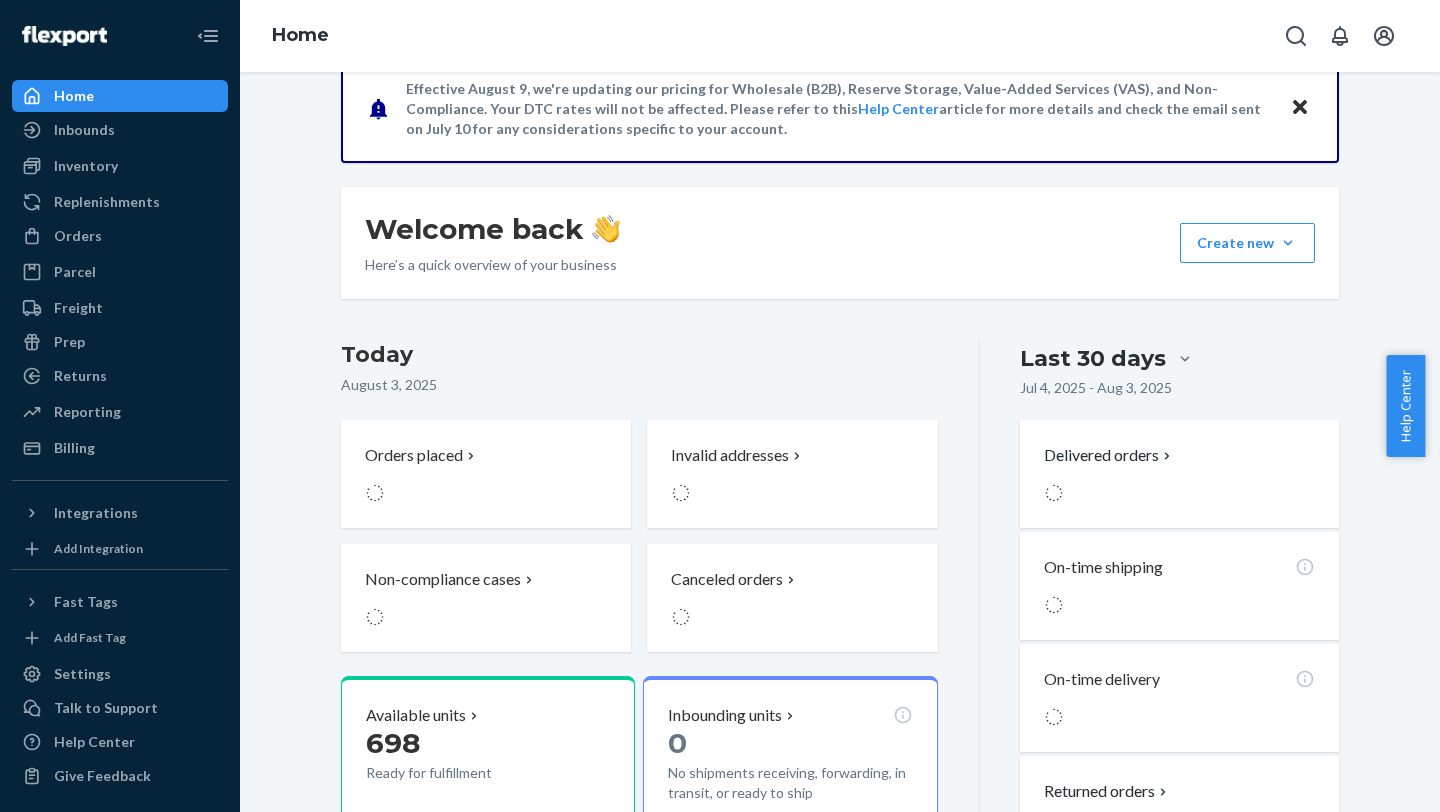 scroll, scrollTop: 296, scrollLeft: 0, axis: vertical 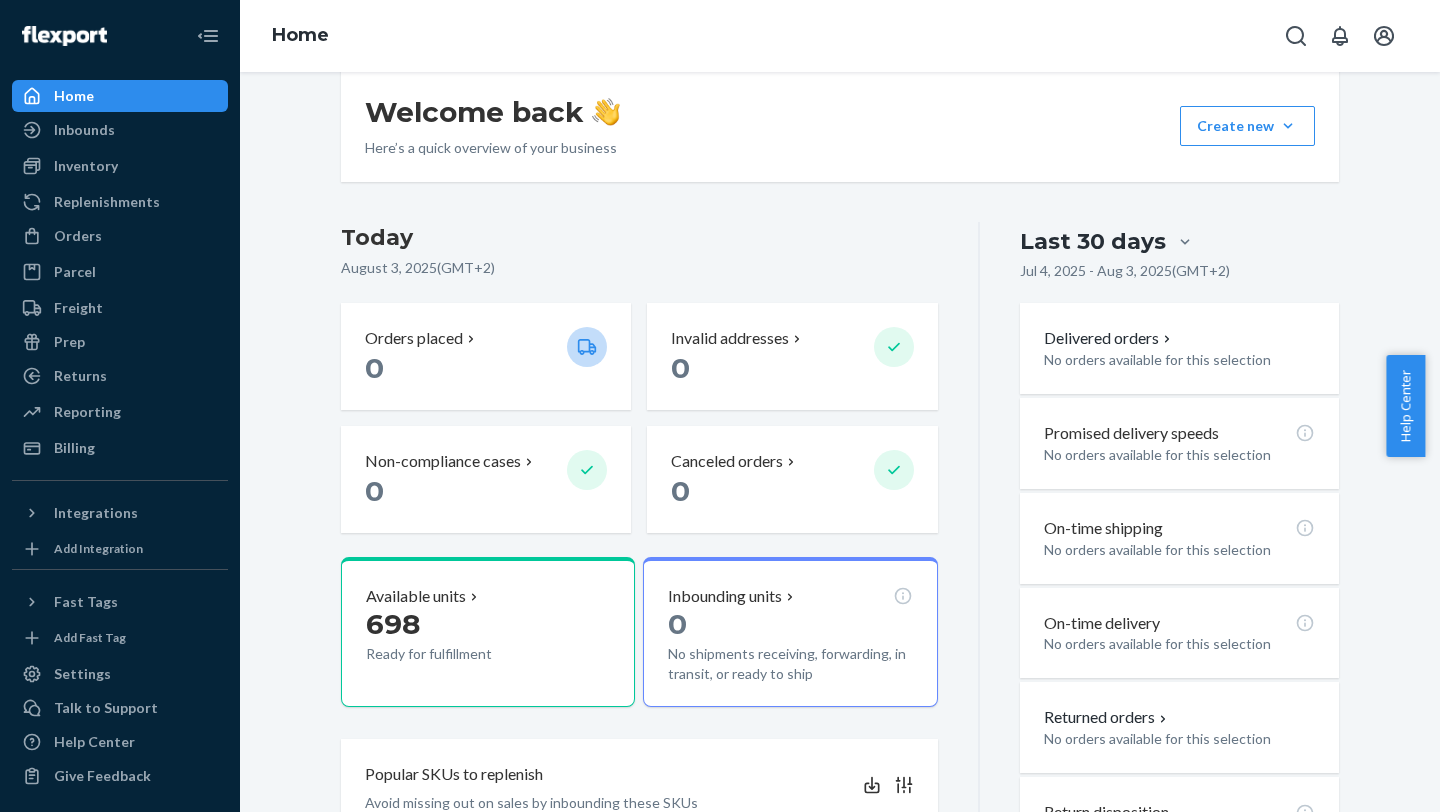 drag, startPoint x: 1432, startPoint y: 402, endPoint x: 1435, endPoint y: 542, distance: 140.03214 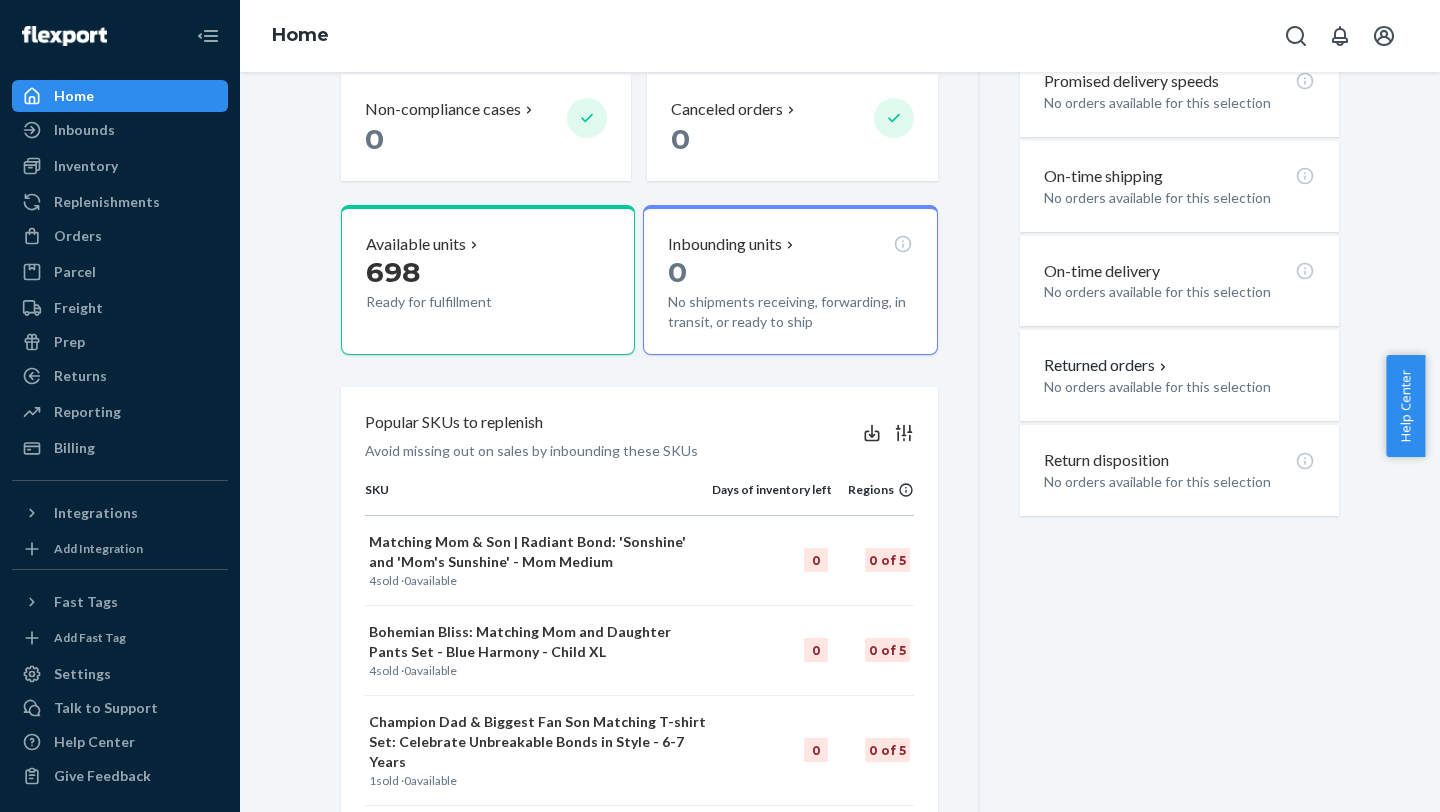 scroll, scrollTop: 0, scrollLeft: 0, axis: both 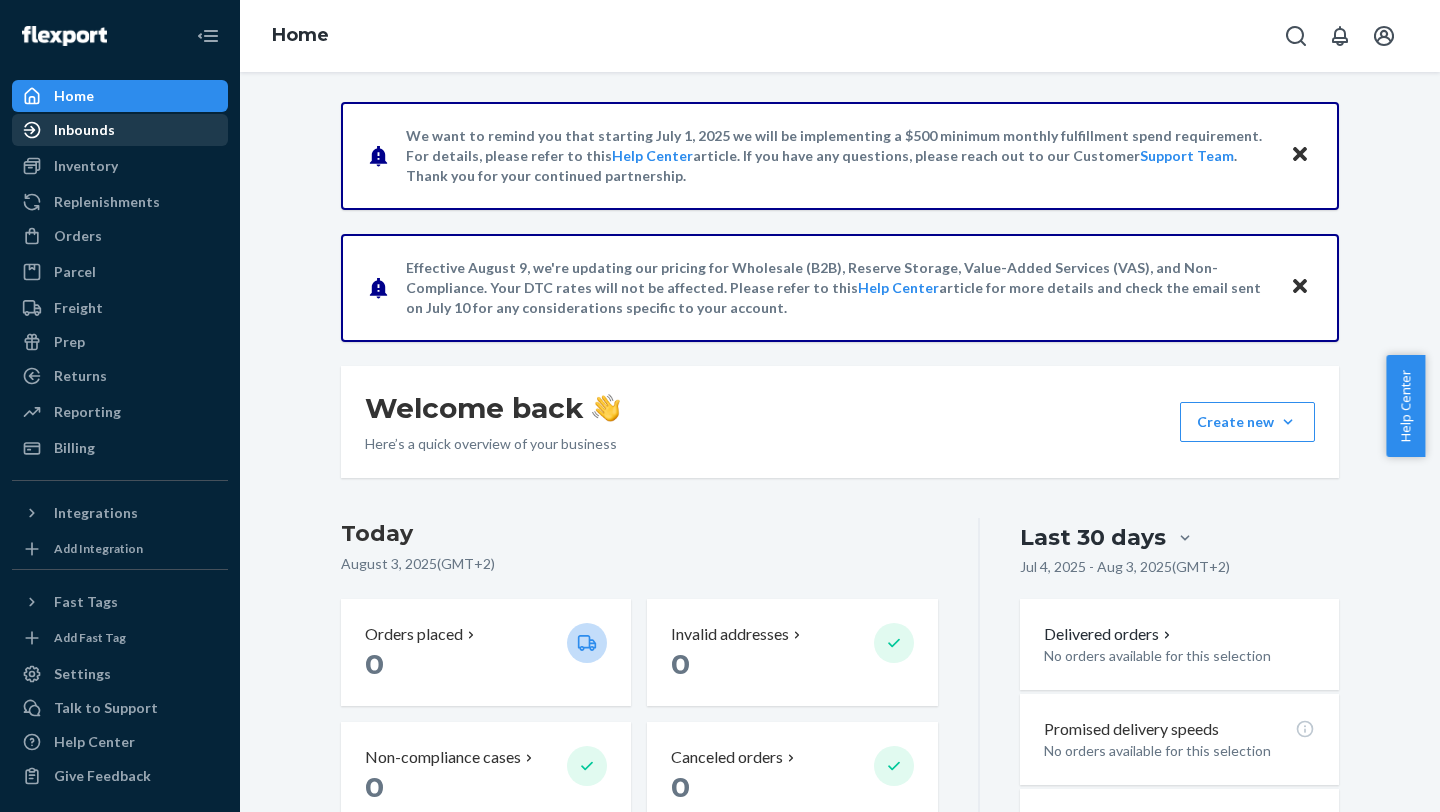 click on "Inbounds" at bounding box center (120, 130) 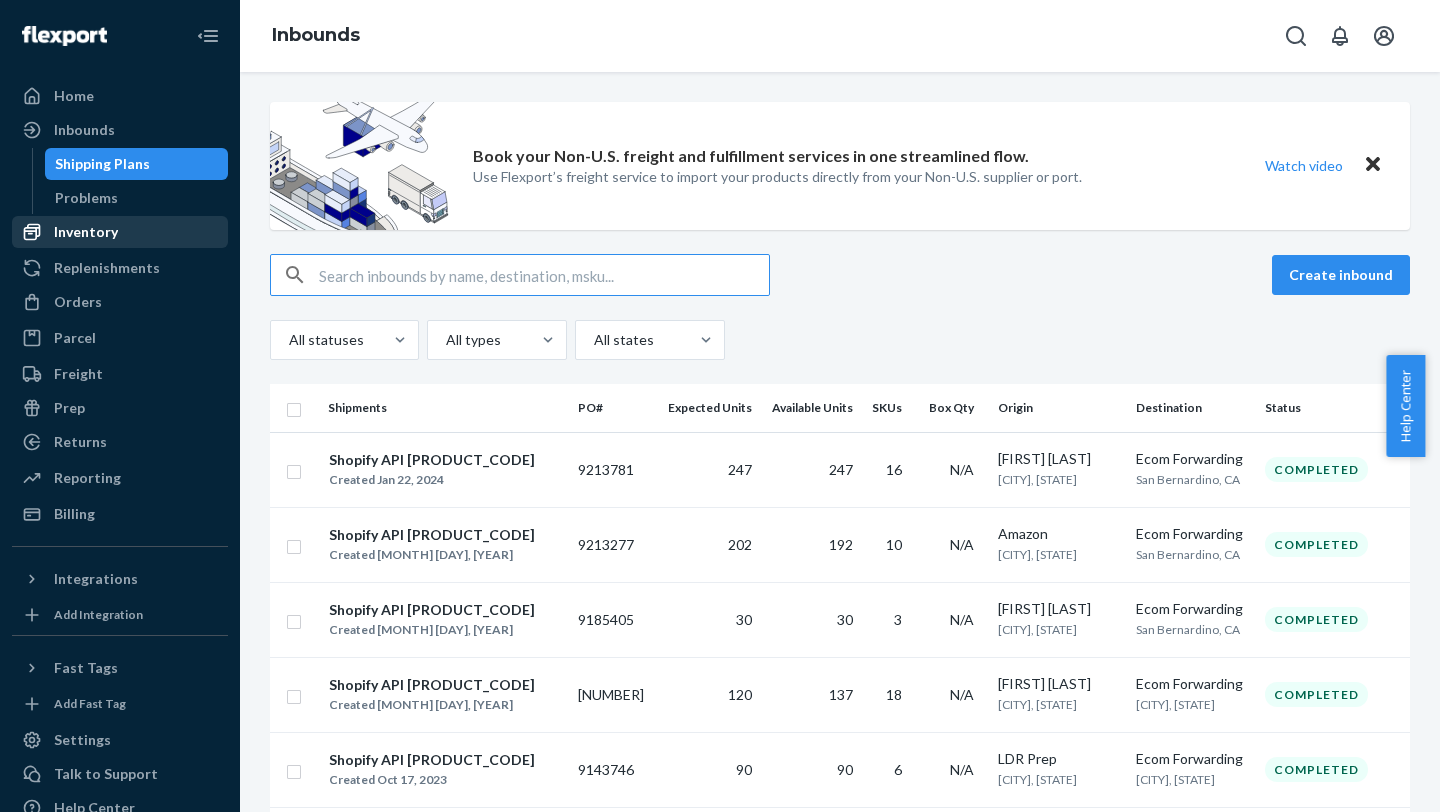 click on "Inventory" at bounding box center (86, 232) 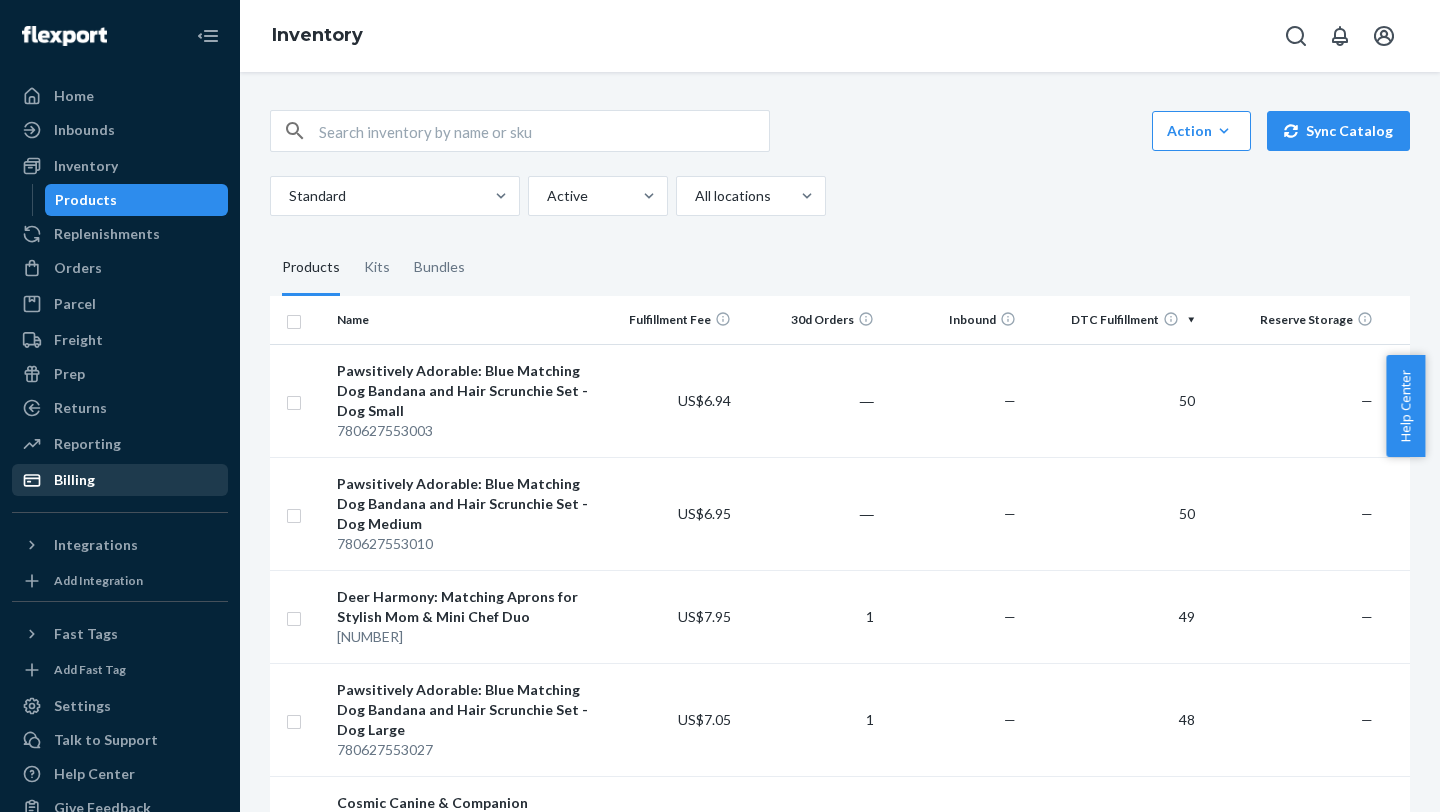 click on "Billing" at bounding box center [120, 480] 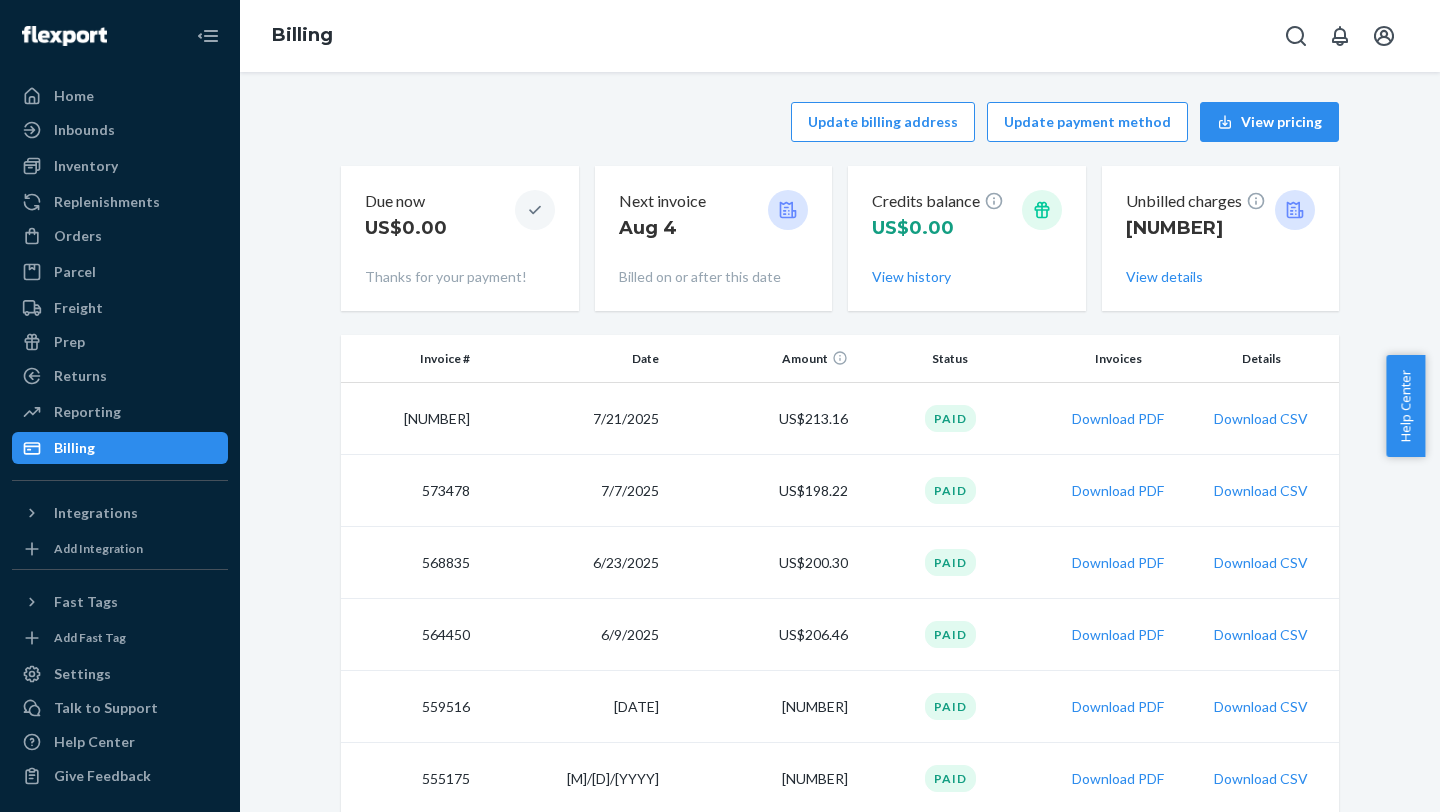 click at bounding box center (1295, 210) 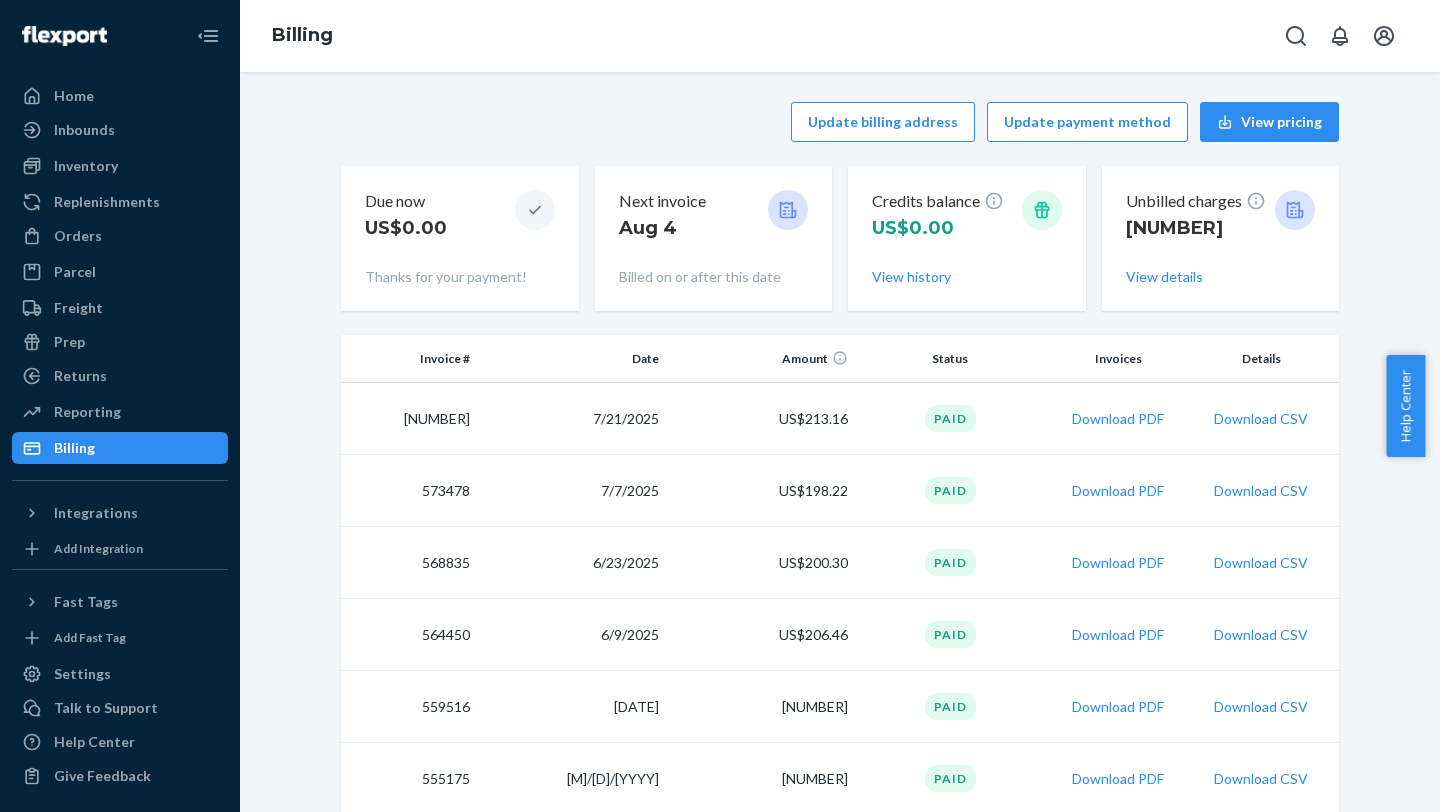 click 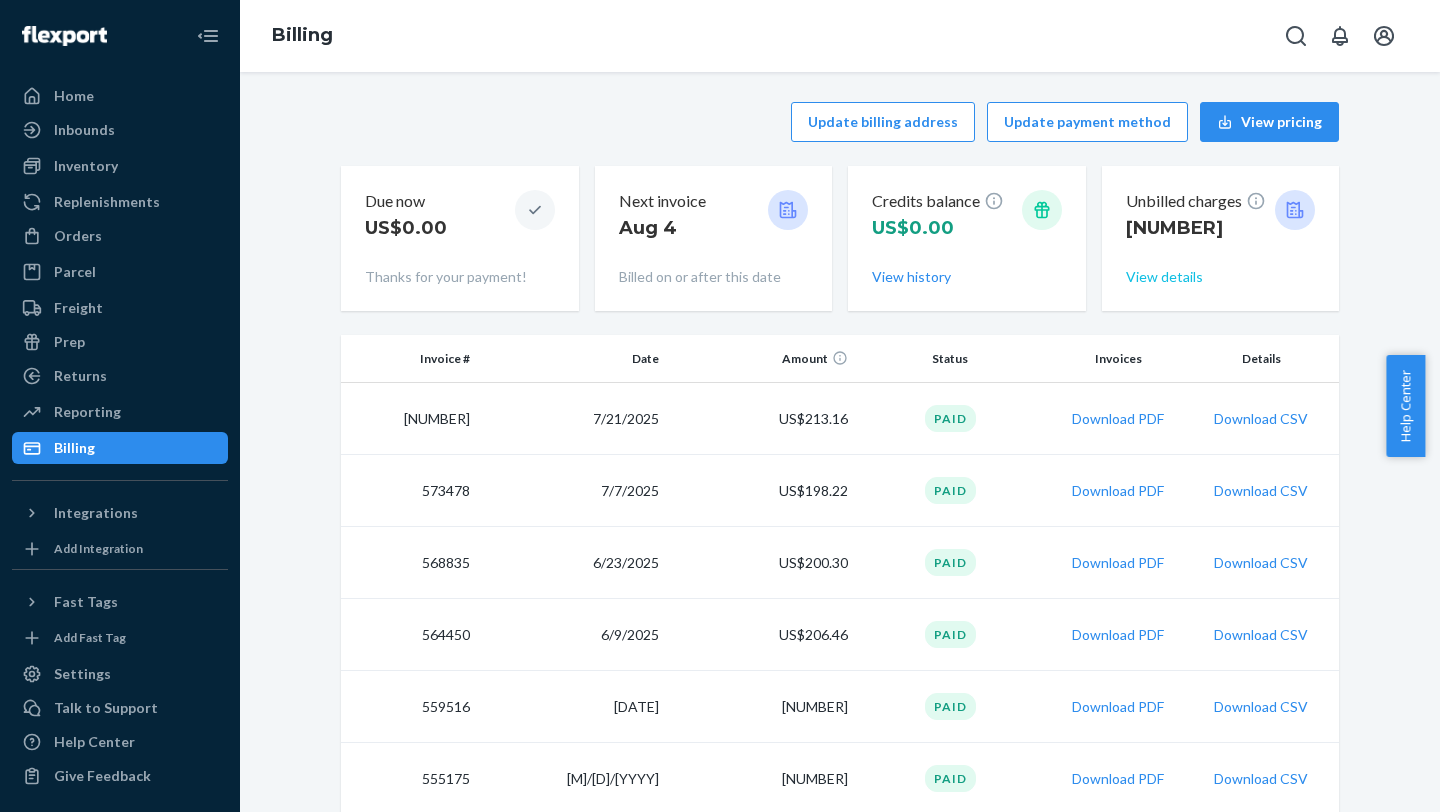 click on "View details" at bounding box center [1164, 277] 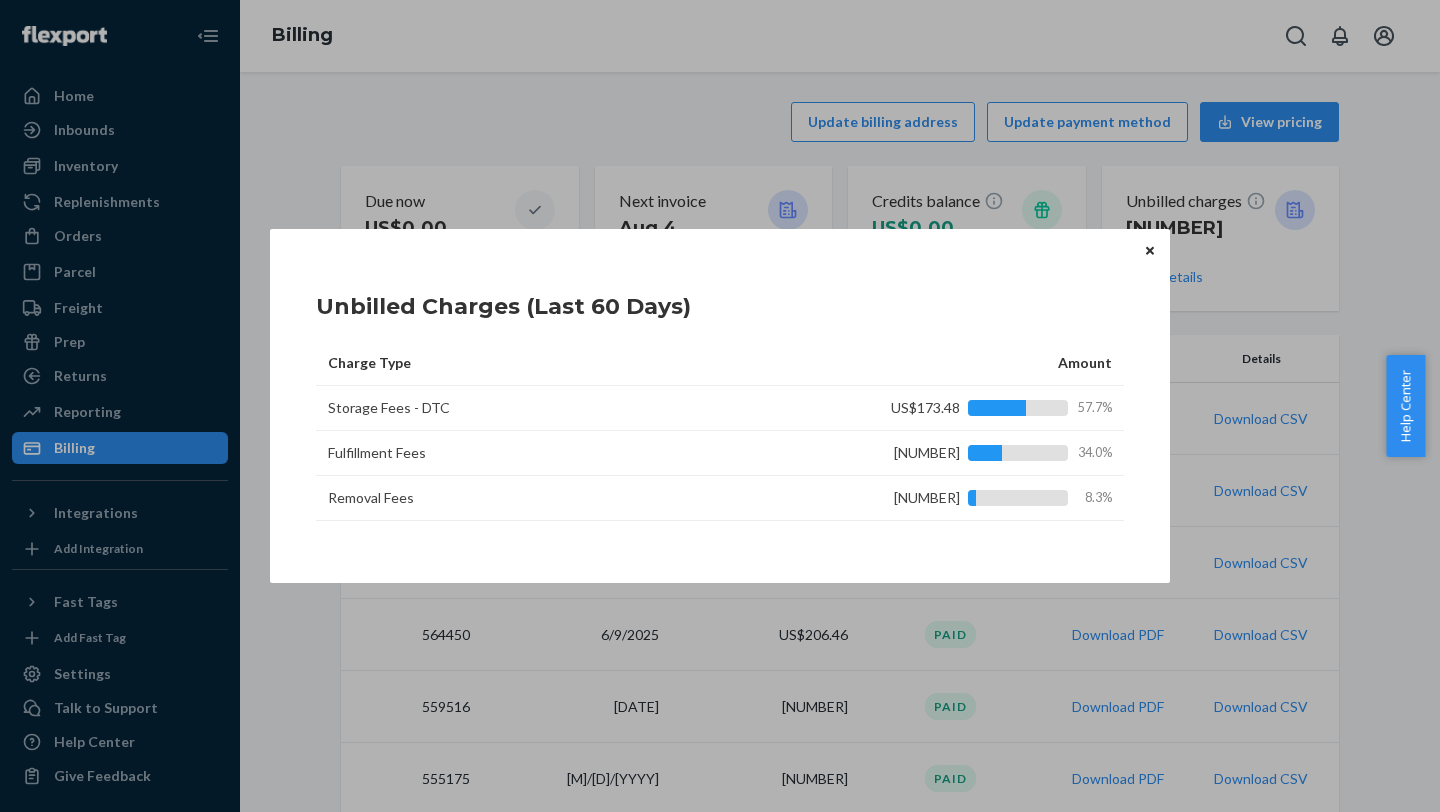 click 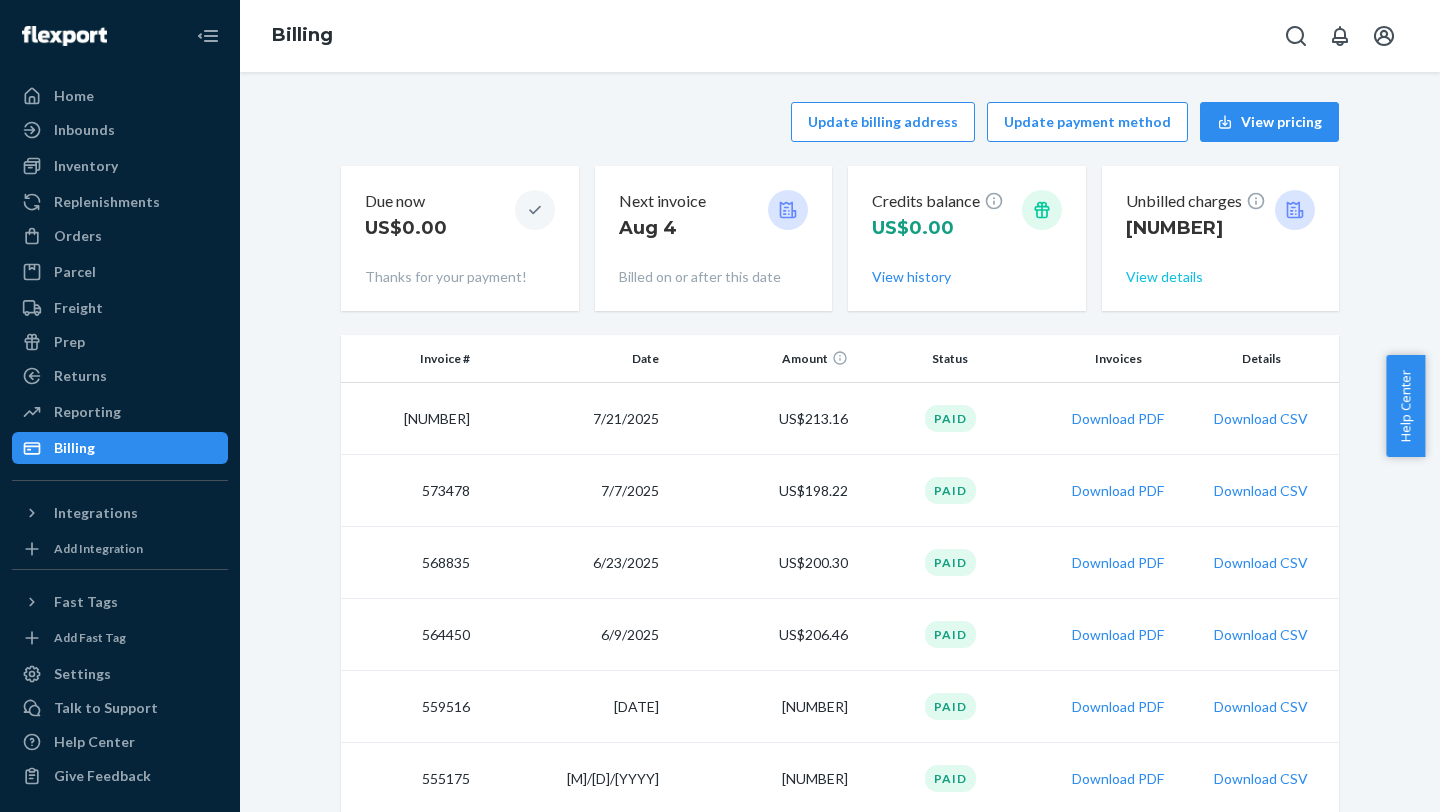 click on "View details" at bounding box center [1164, 277] 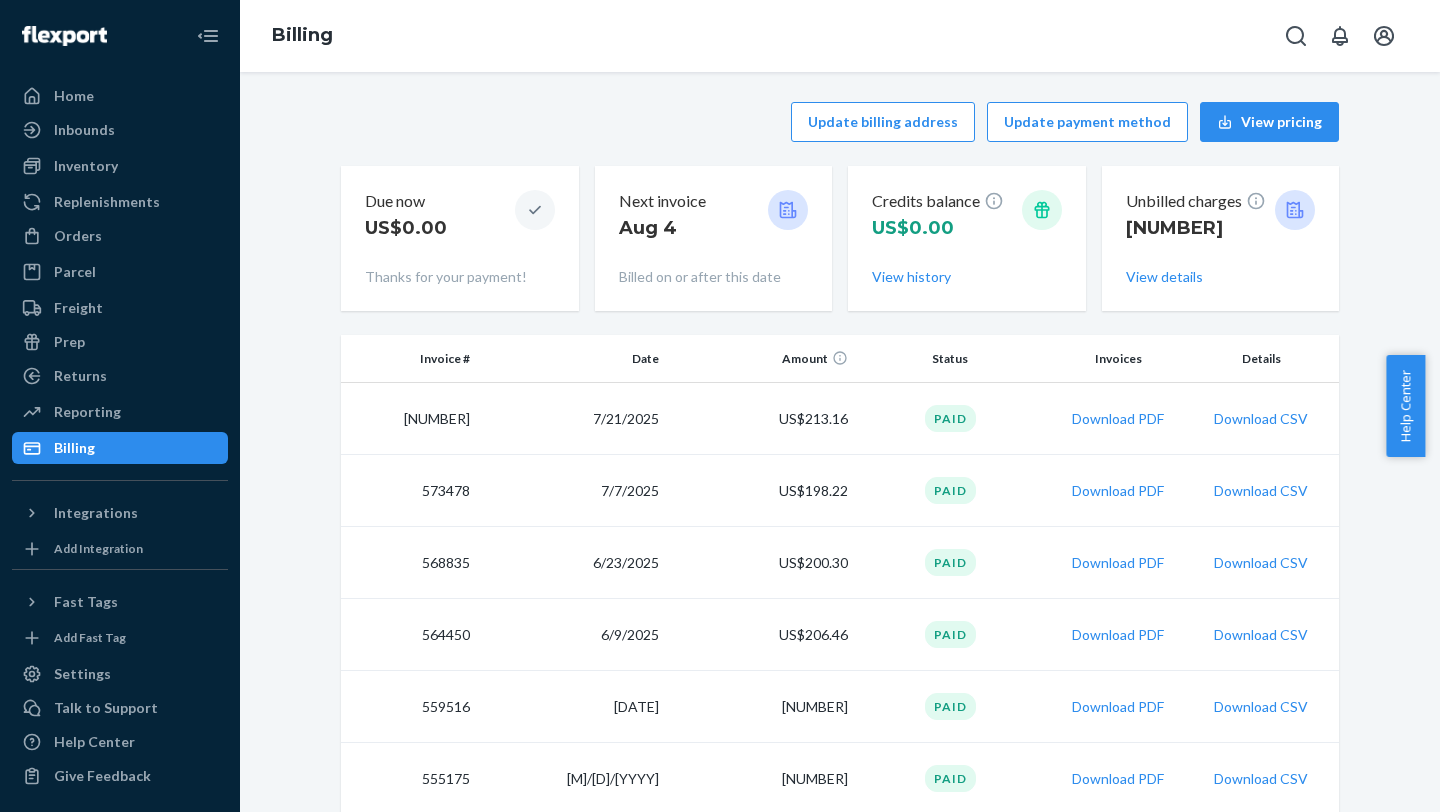 click on "Home Inbounds Shipping Plans Problems Inventory Products Replenishments Orders Ecommerce Orders Wholesale Orders Parcel Parcel orders Integrations Freight Prep Returns All Returns Settings Packages Reporting Reports Analytics Billing Integrations Add Integration Fast Tags Add Fast Tag Settings Talk to Support Help Center Give Feedback Billing Update billing address Update payment method View pricing Due now US$0.00 Thanks for your payment! Next invoice [MONTH] [DAY] Billed on or after this date Credits balance US$0.00 View history Unbilled charges US$300.52 View details Invoice # Date Amount Status Invoices Details 577774 [DATE] US$213.16 Paid Download PDF Download CSV 573478 [DATE] US$198.22 Paid Download PDF Download CSV 568835 [DATE] US$200.30 Paid Download PDF Download CSV 564450 [DATE] US$206.46 Paid Download PDF Download CSV 559516 [DATE] US$191.94 Paid Download PDF Download CSV 555175 [DATE] US$220.28 Paid Download PDF Download CSV 550540 [DATE] US$184.58 Paid Download PDF Download CSV Paid" at bounding box center [720, 406] 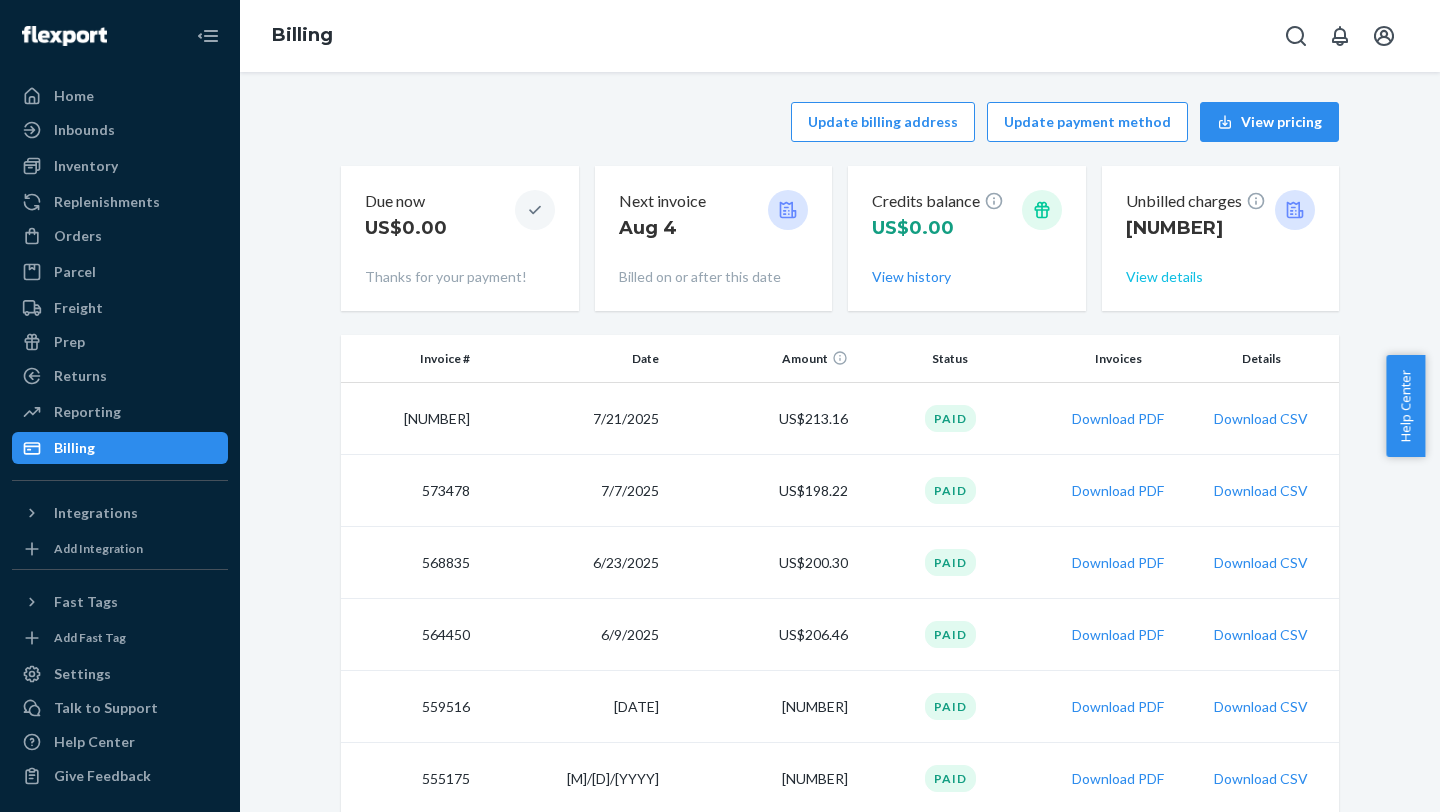 click on "View details" at bounding box center [1164, 277] 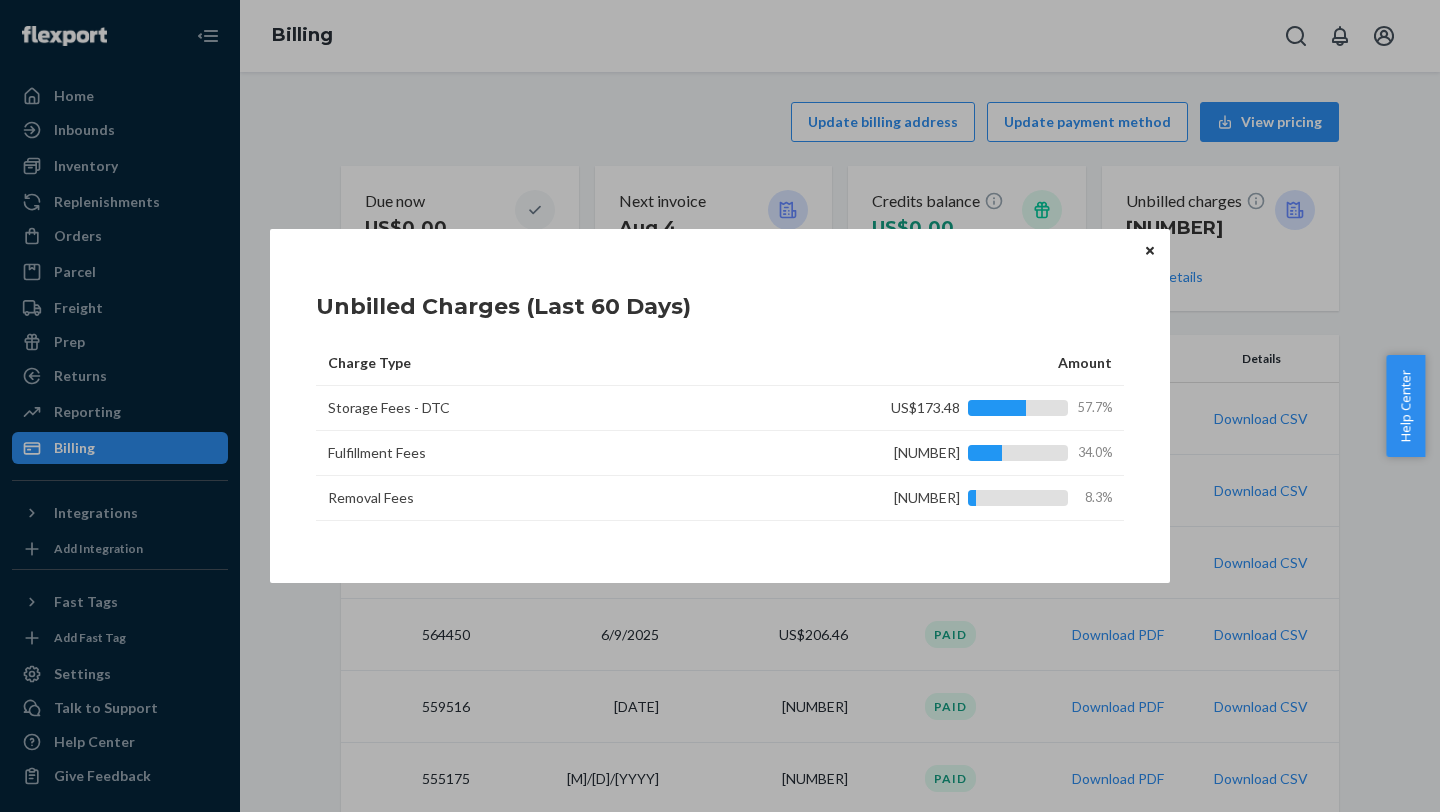 click on "US$102.04 34.0%" at bounding box center [980, 453] 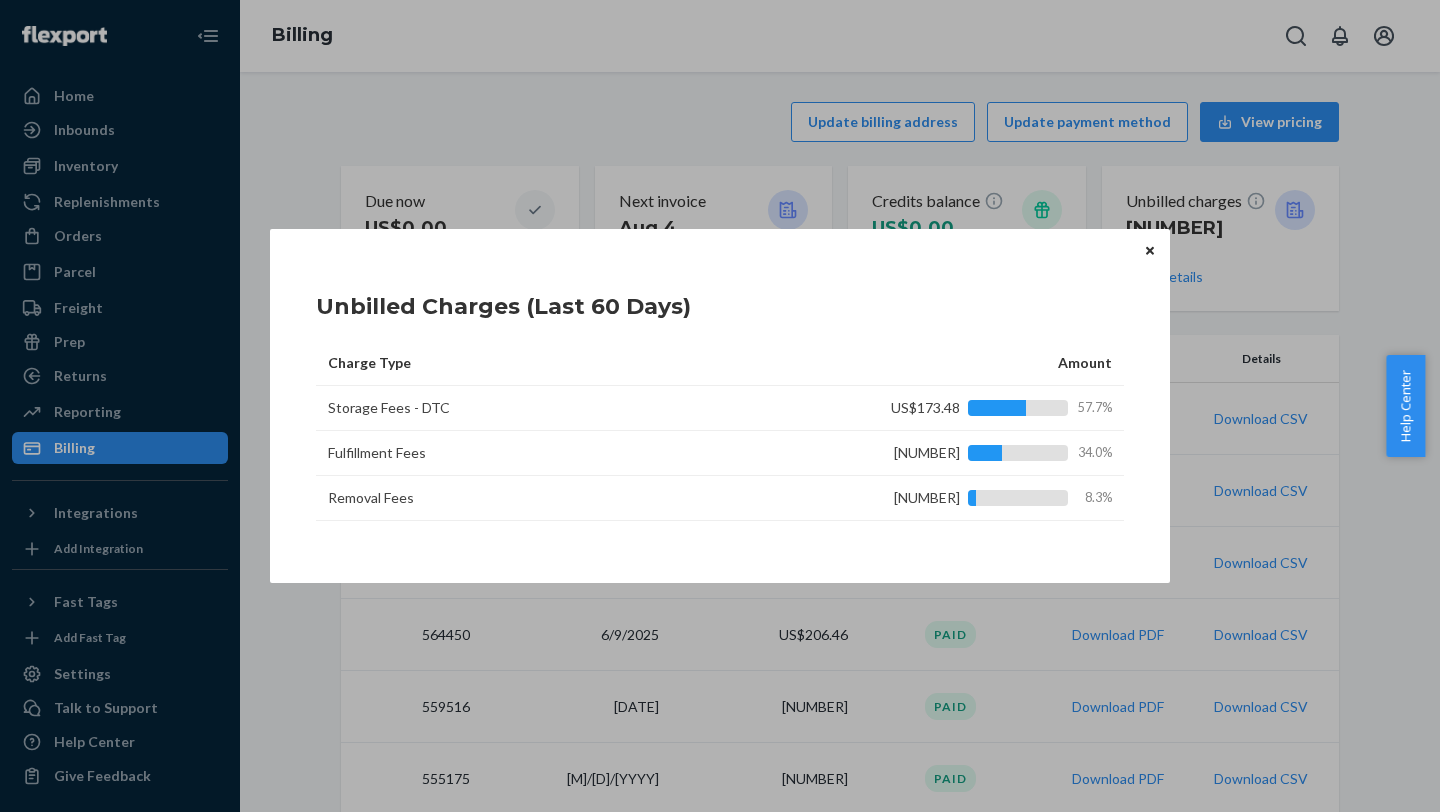 click 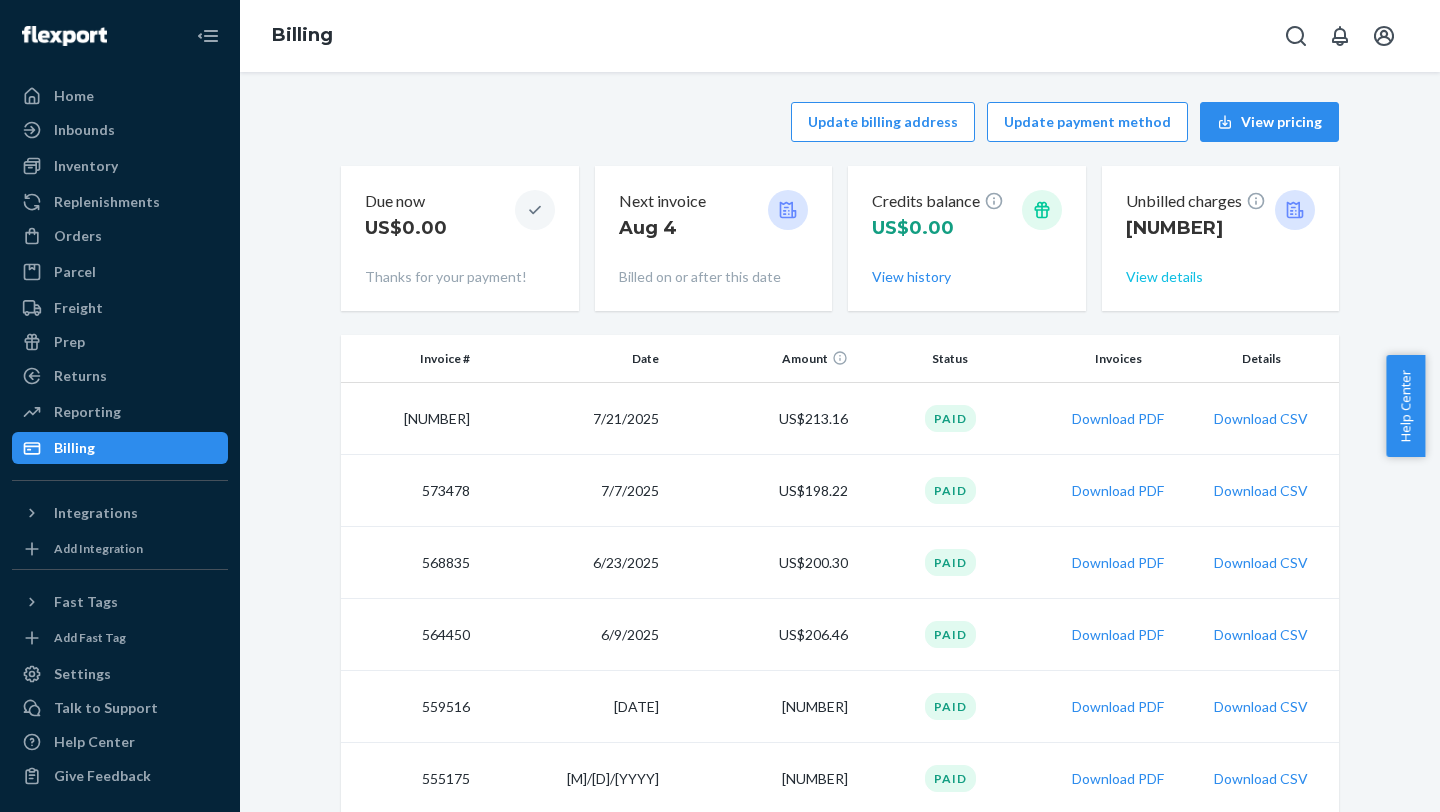 click on "View details" at bounding box center [1164, 277] 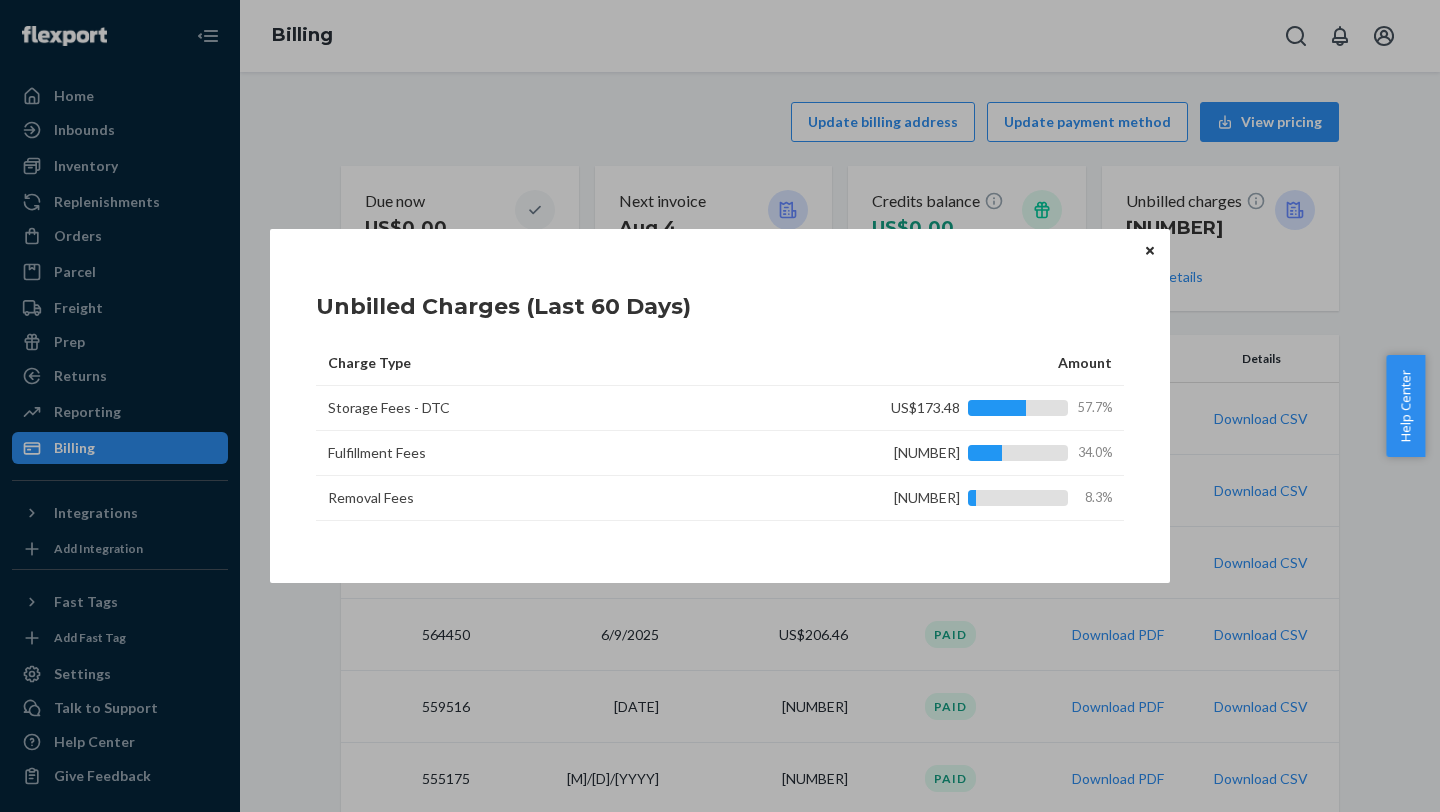 click at bounding box center (985, 453) 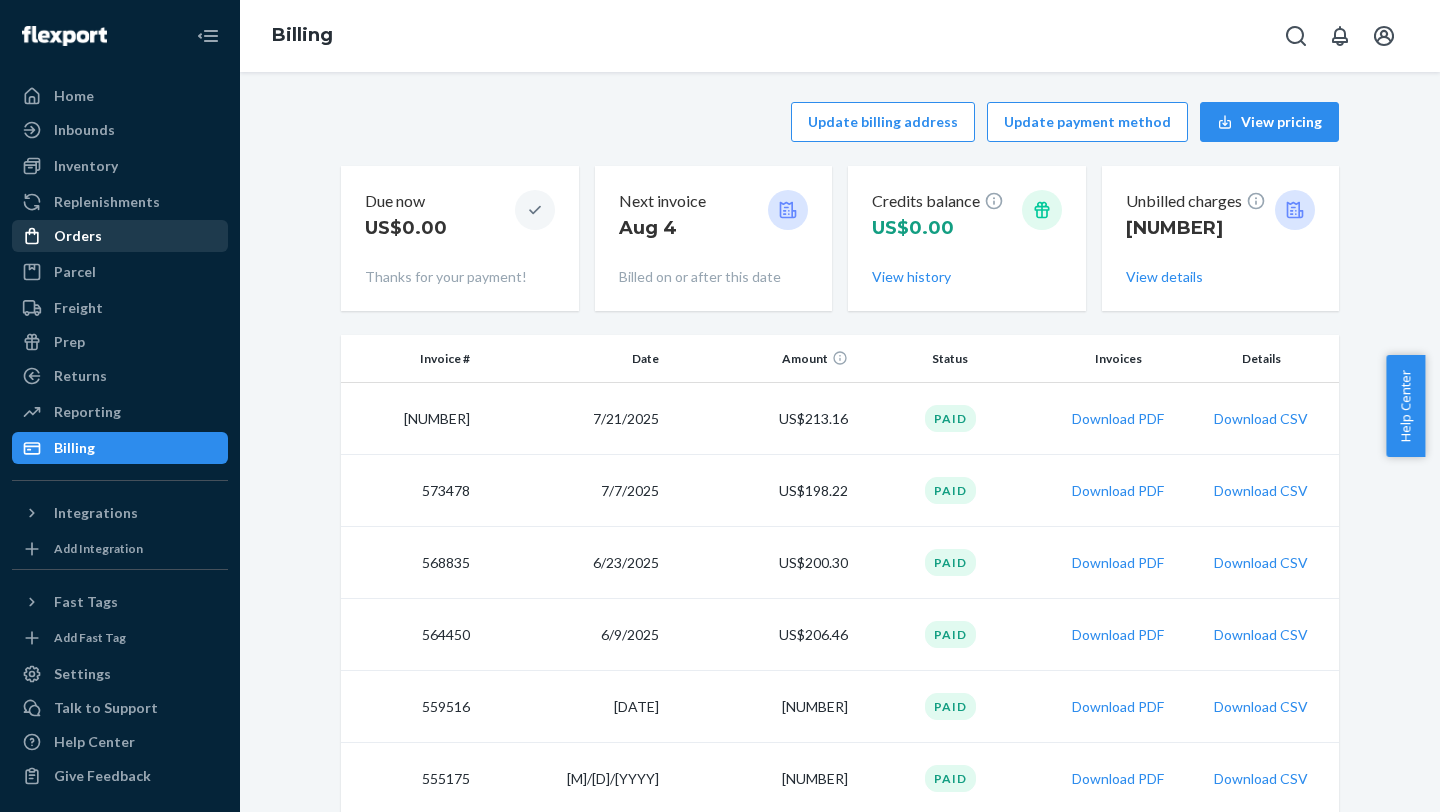 click on "Orders" at bounding box center [120, 236] 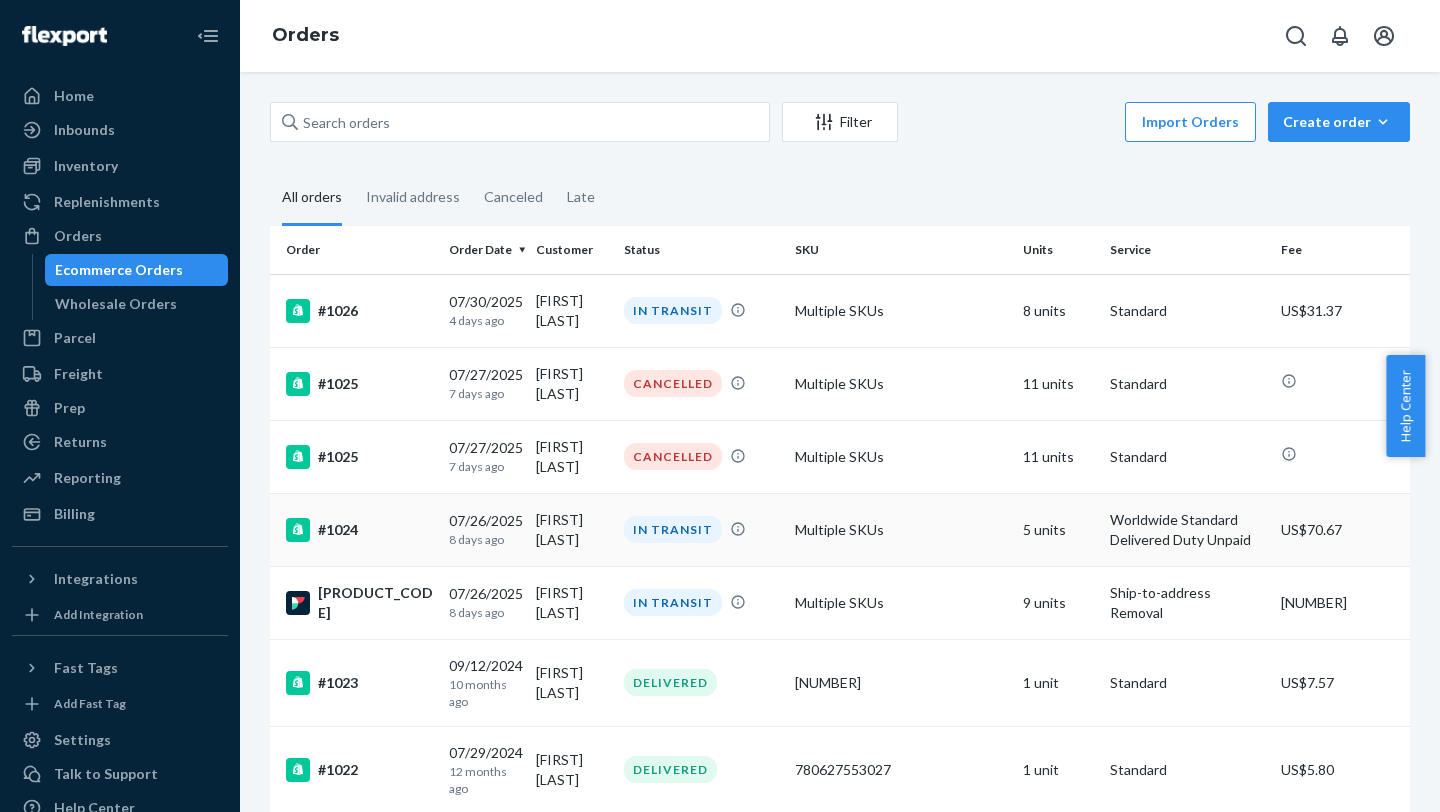 click on "Multiple SKUs" at bounding box center [901, 529] 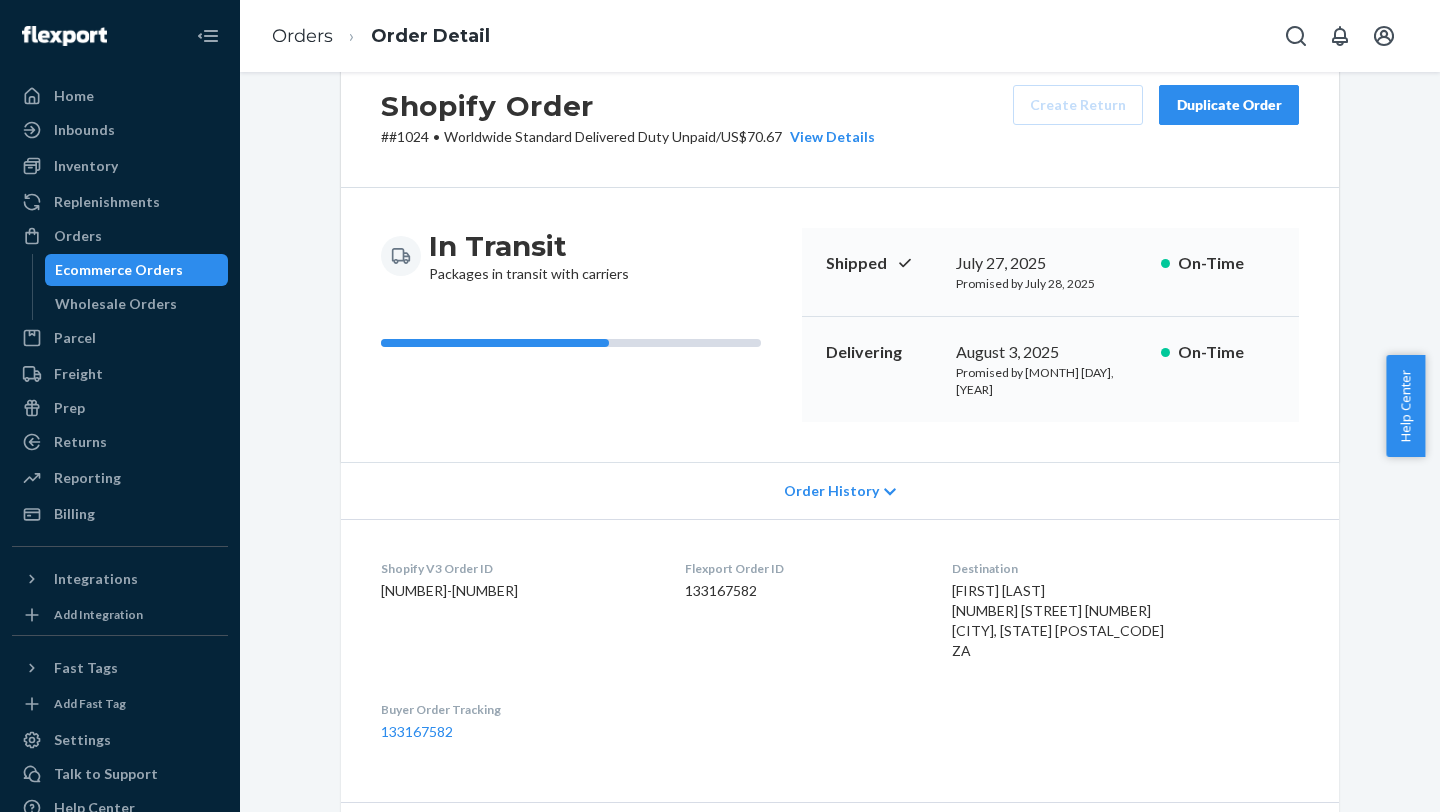 scroll, scrollTop: 0, scrollLeft: 0, axis: both 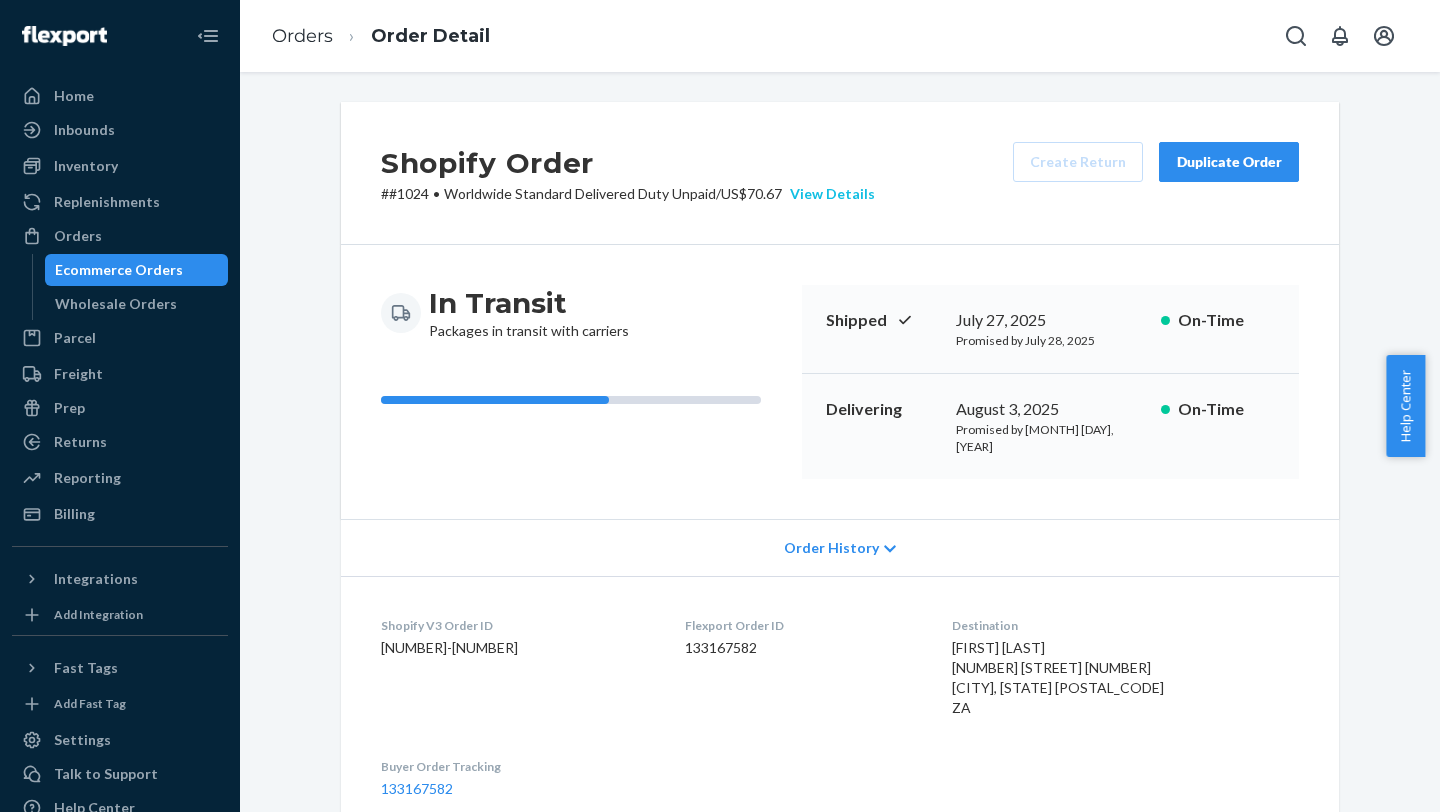 click on "View Details" at bounding box center [828, 194] 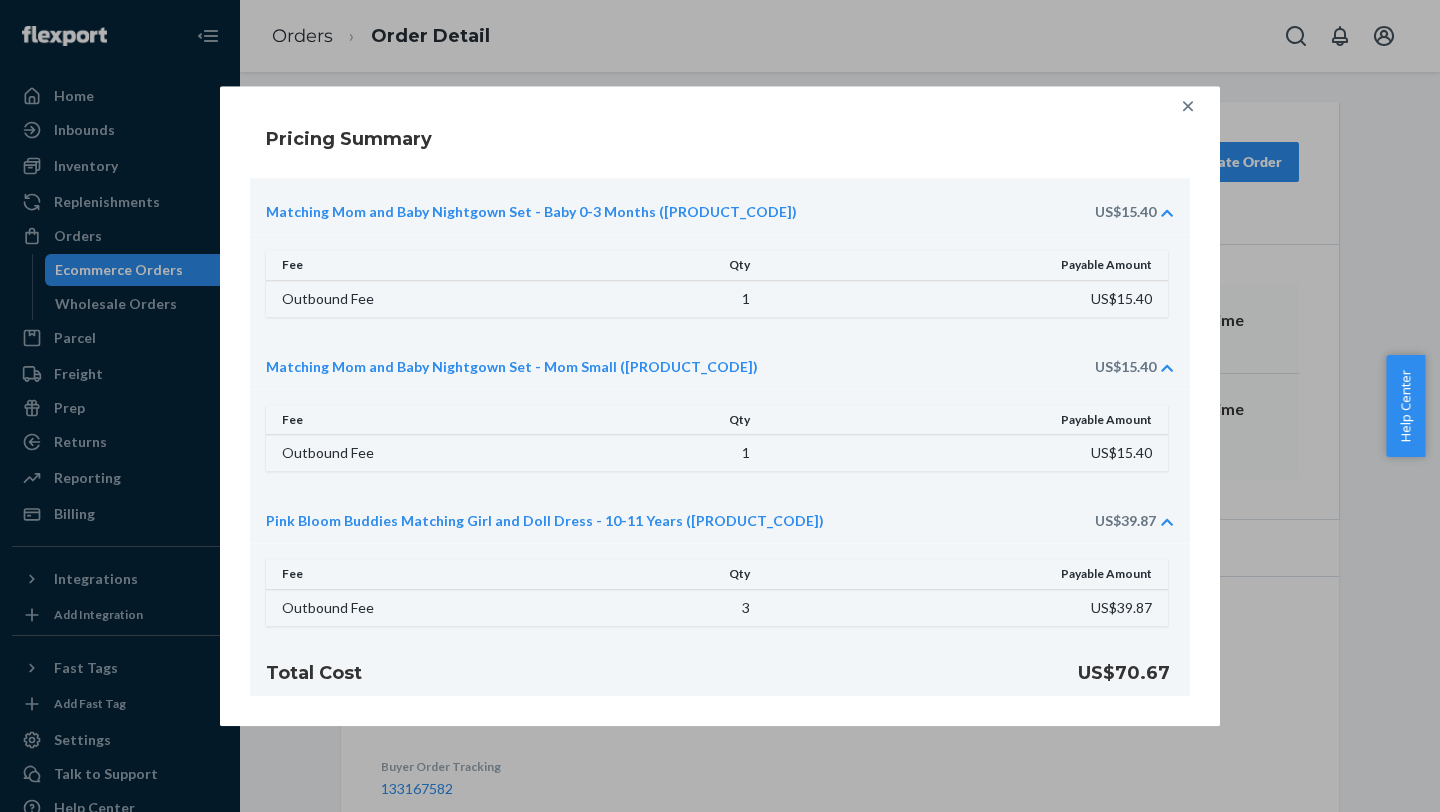 click 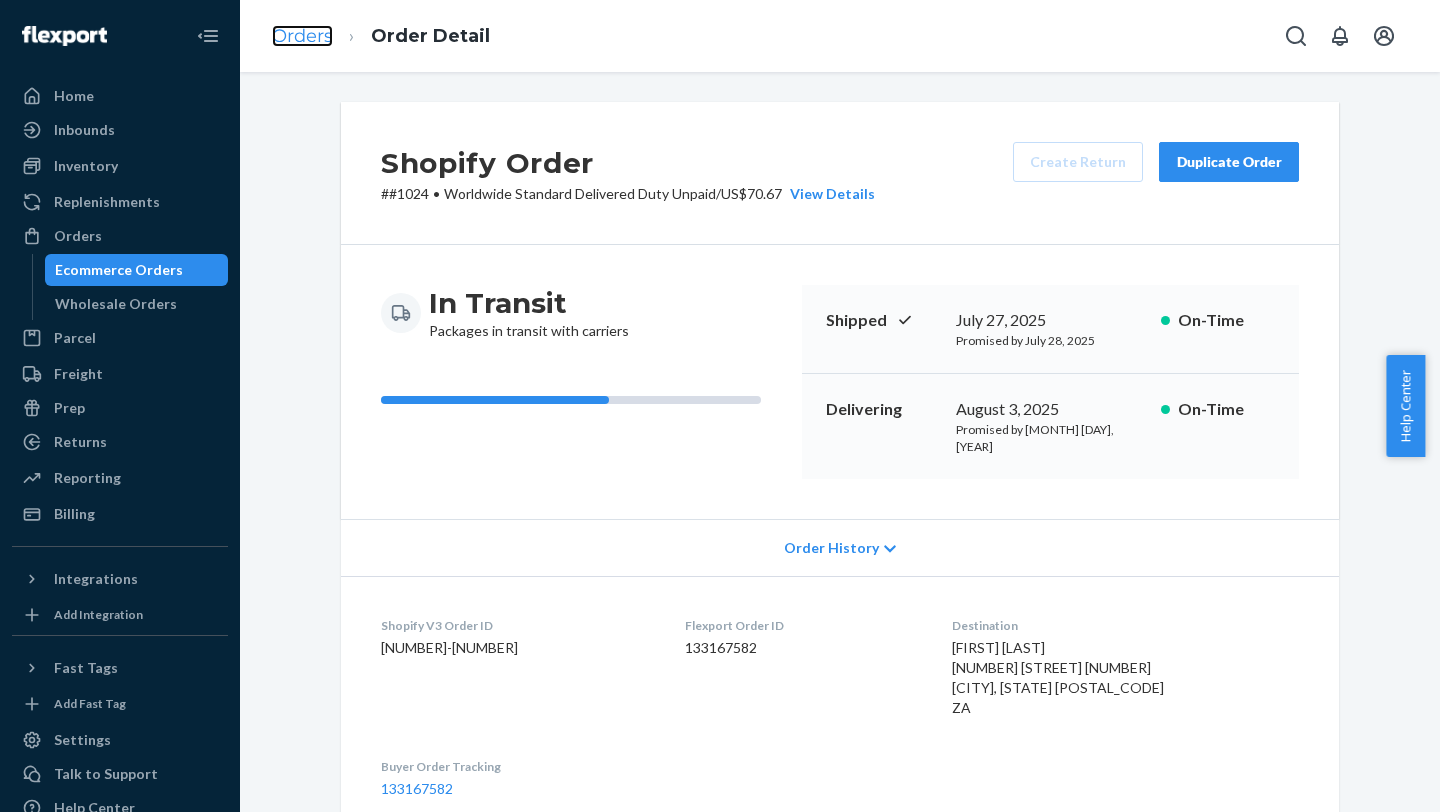 click on "Orders" at bounding box center [302, 36] 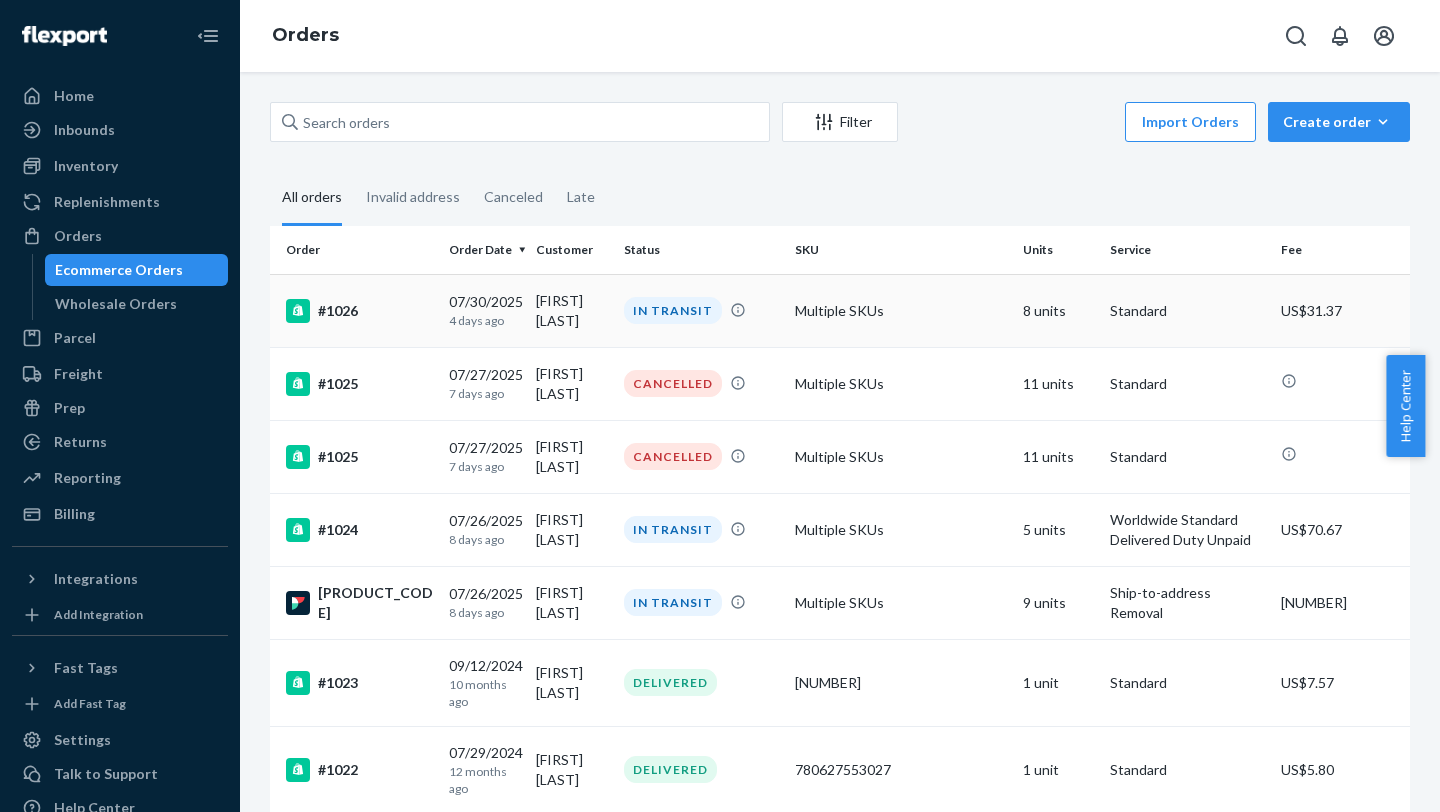 click on "Multiple SKUs" at bounding box center [901, 310] 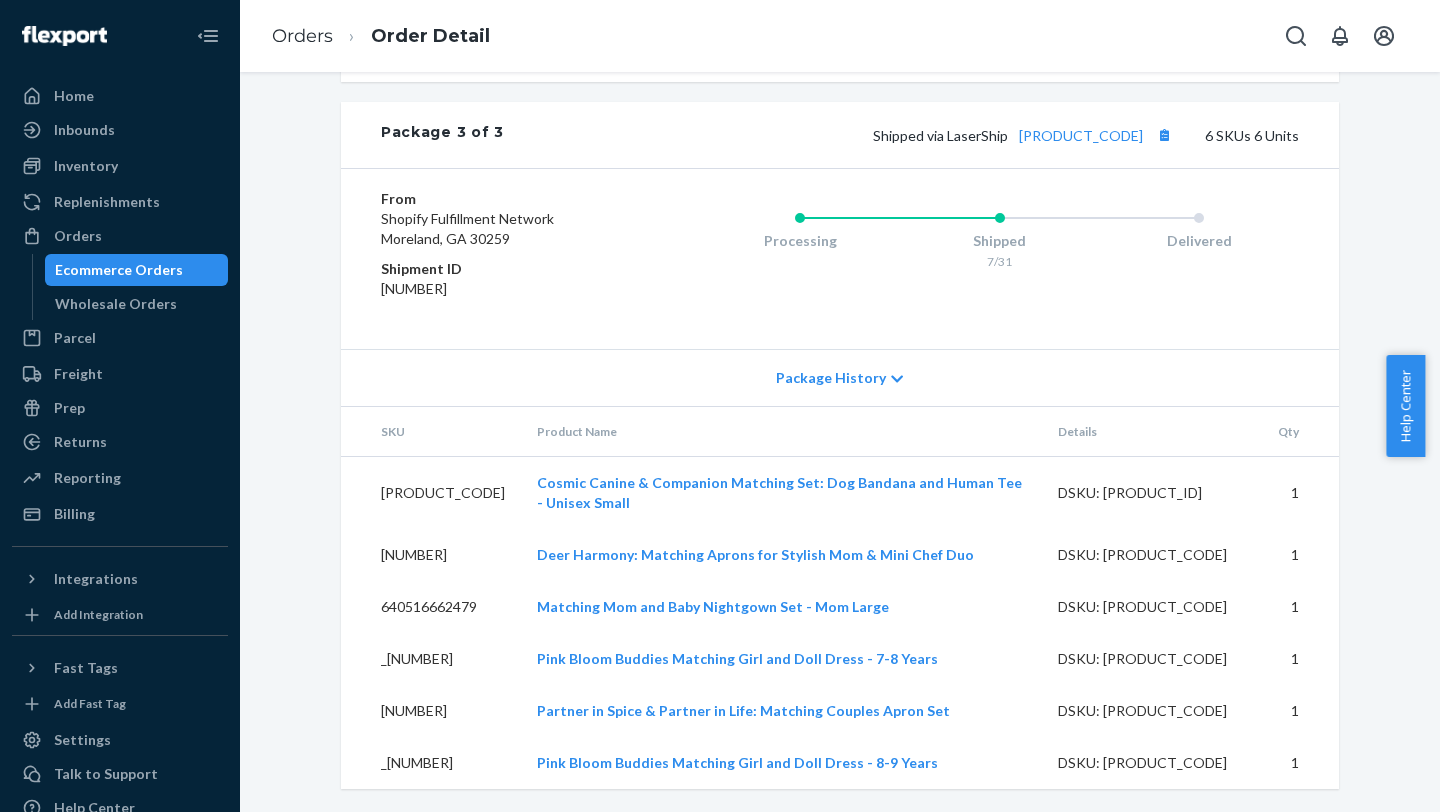 scroll, scrollTop: 0, scrollLeft: 0, axis: both 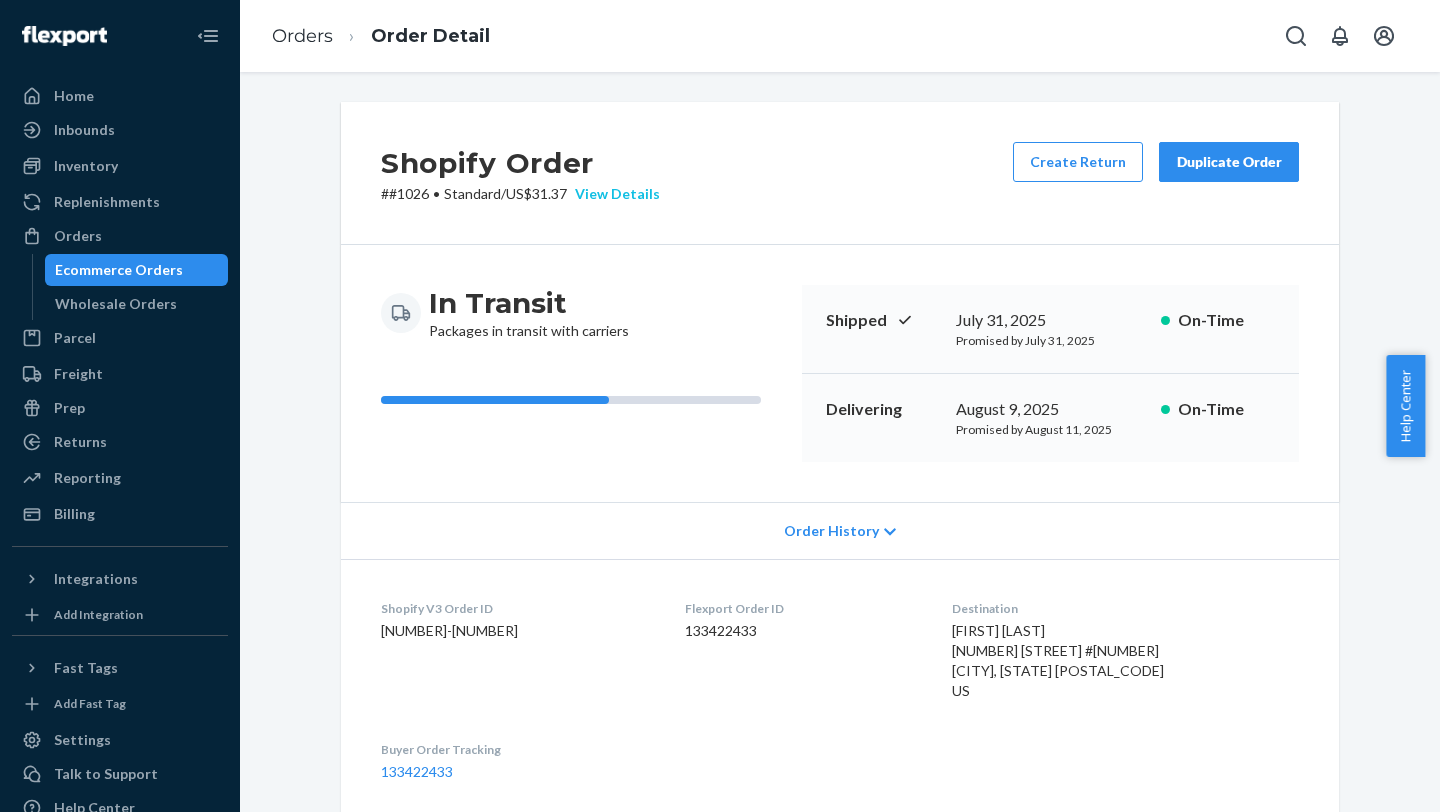 click on "View Details" at bounding box center (613, 194) 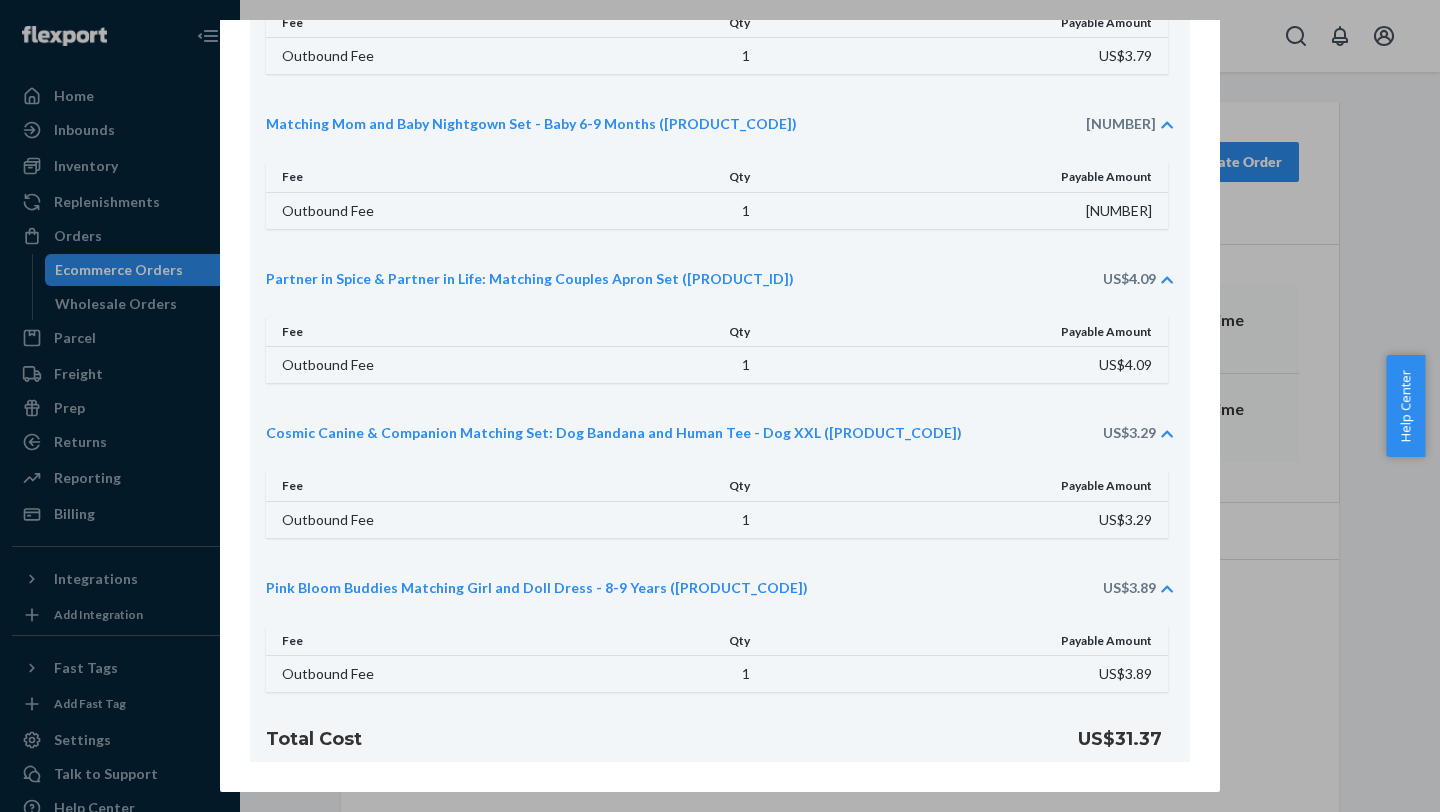 scroll, scrollTop: 0, scrollLeft: 0, axis: both 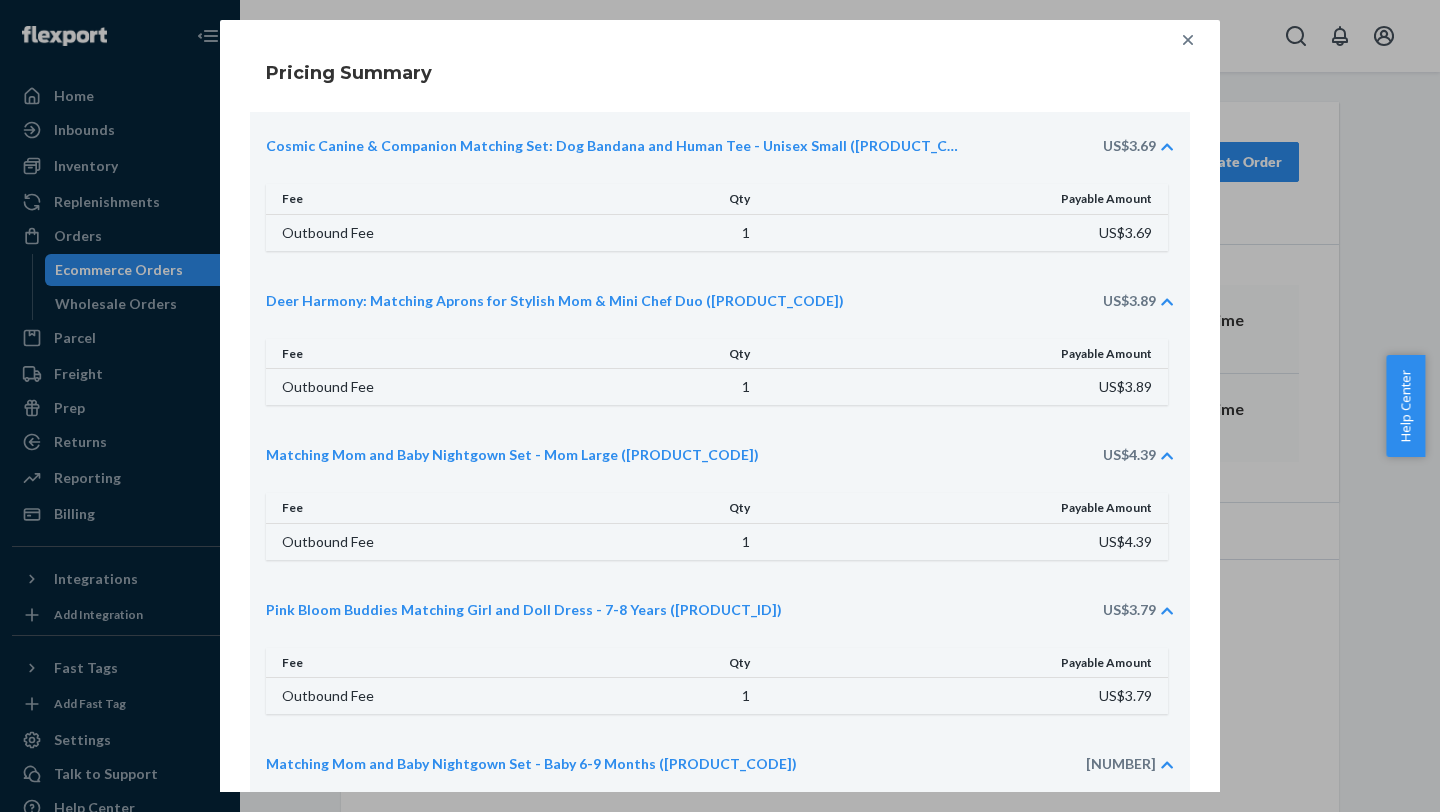 click 